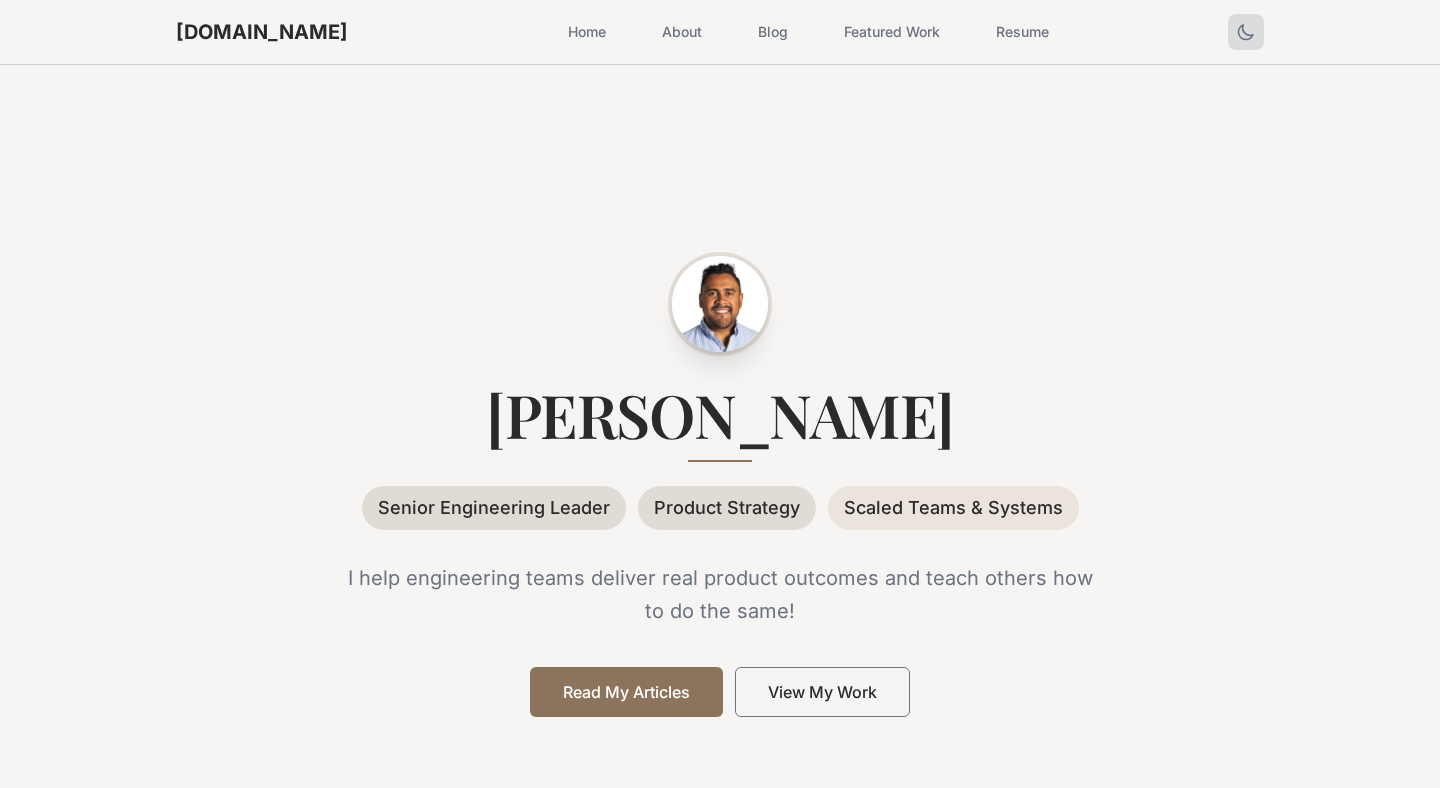 scroll, scrollTop: 0, scrollLeft: 0, axis: both 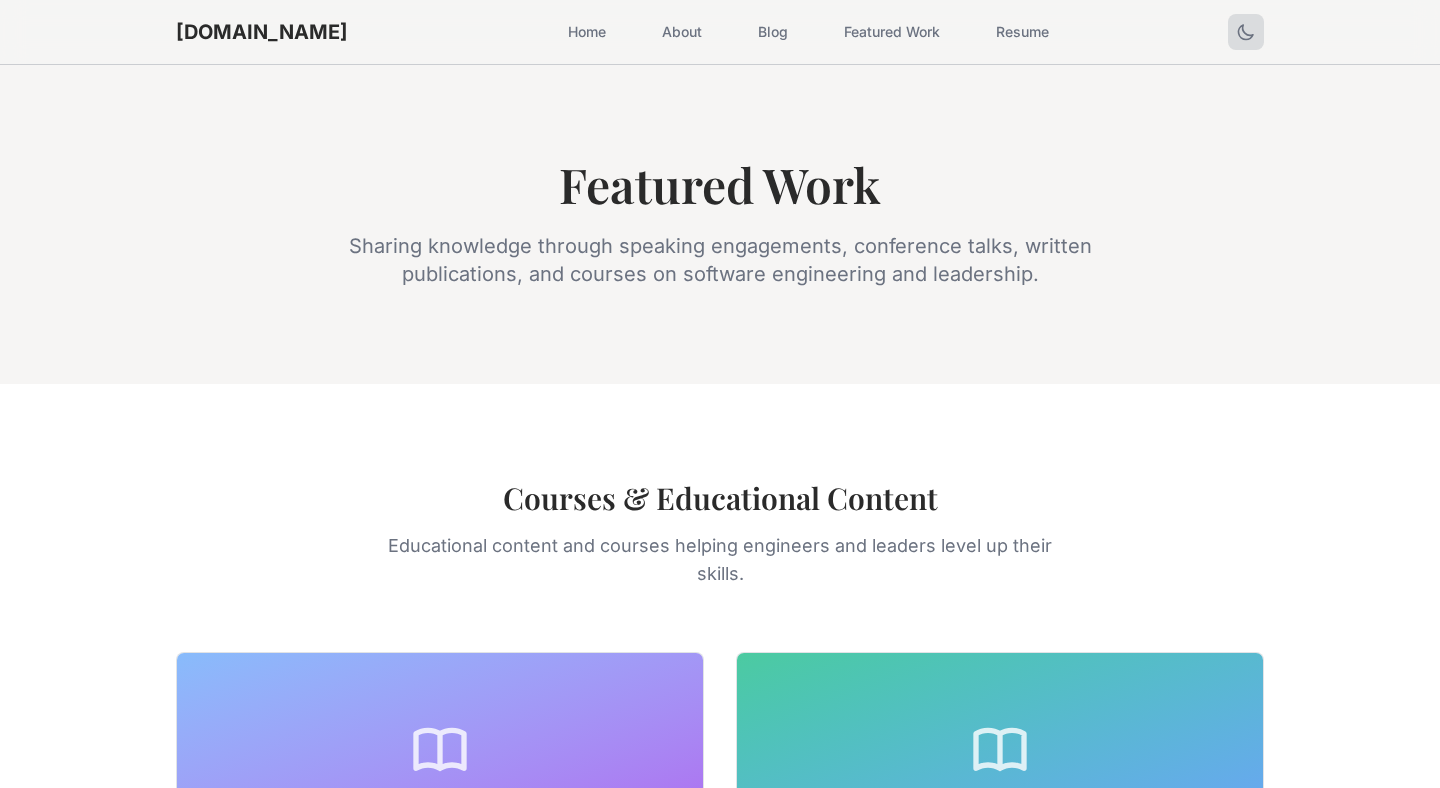 click on "Sharing knowledge through speaking engagements, conference talks, written publications,
and courses on software engineering and leadership." at bounding box center (720, 260) 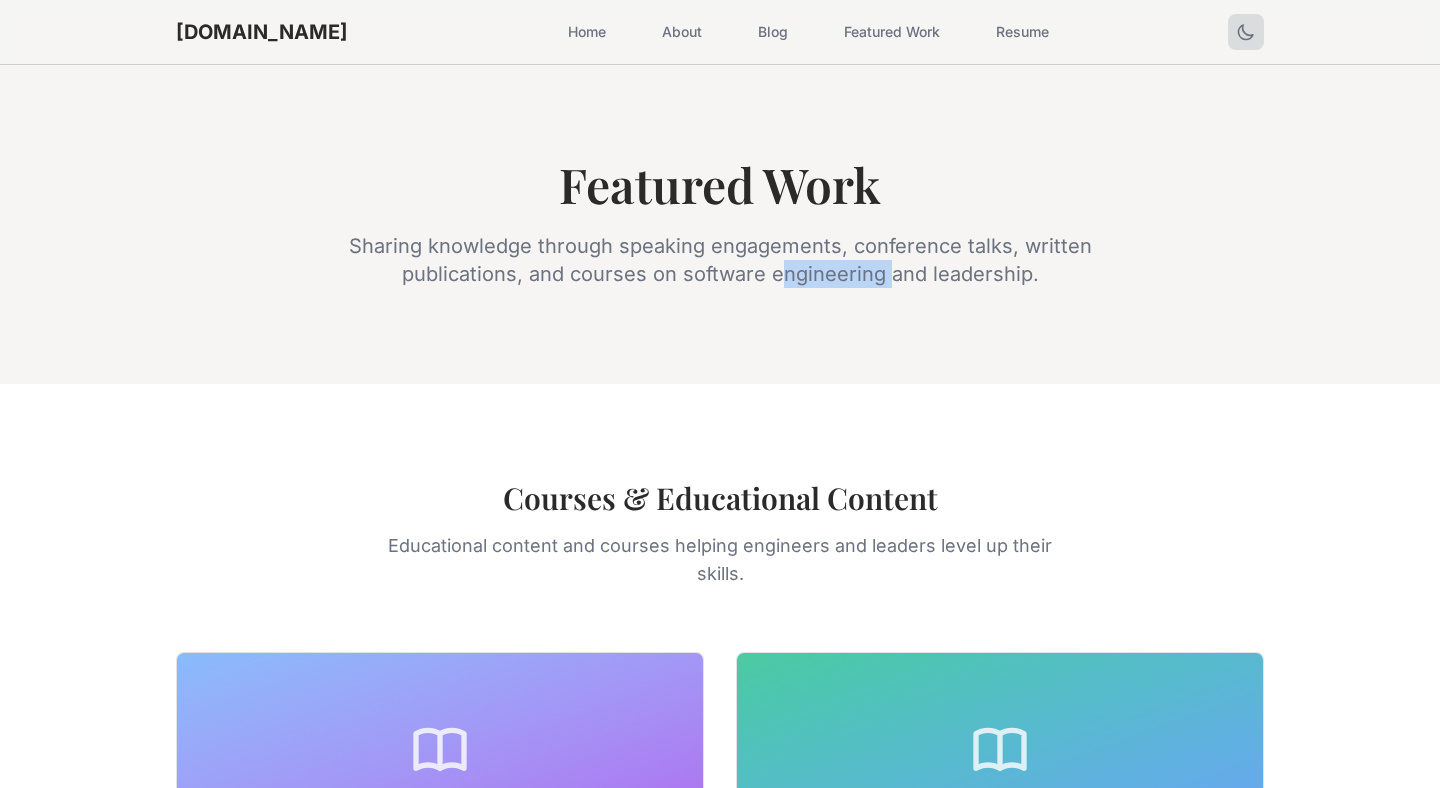 click on "Sharing knowledge through speaking engagements, conference talks, written publications,
and courses on software engineering and leadership." at bounding box center (720, 260) 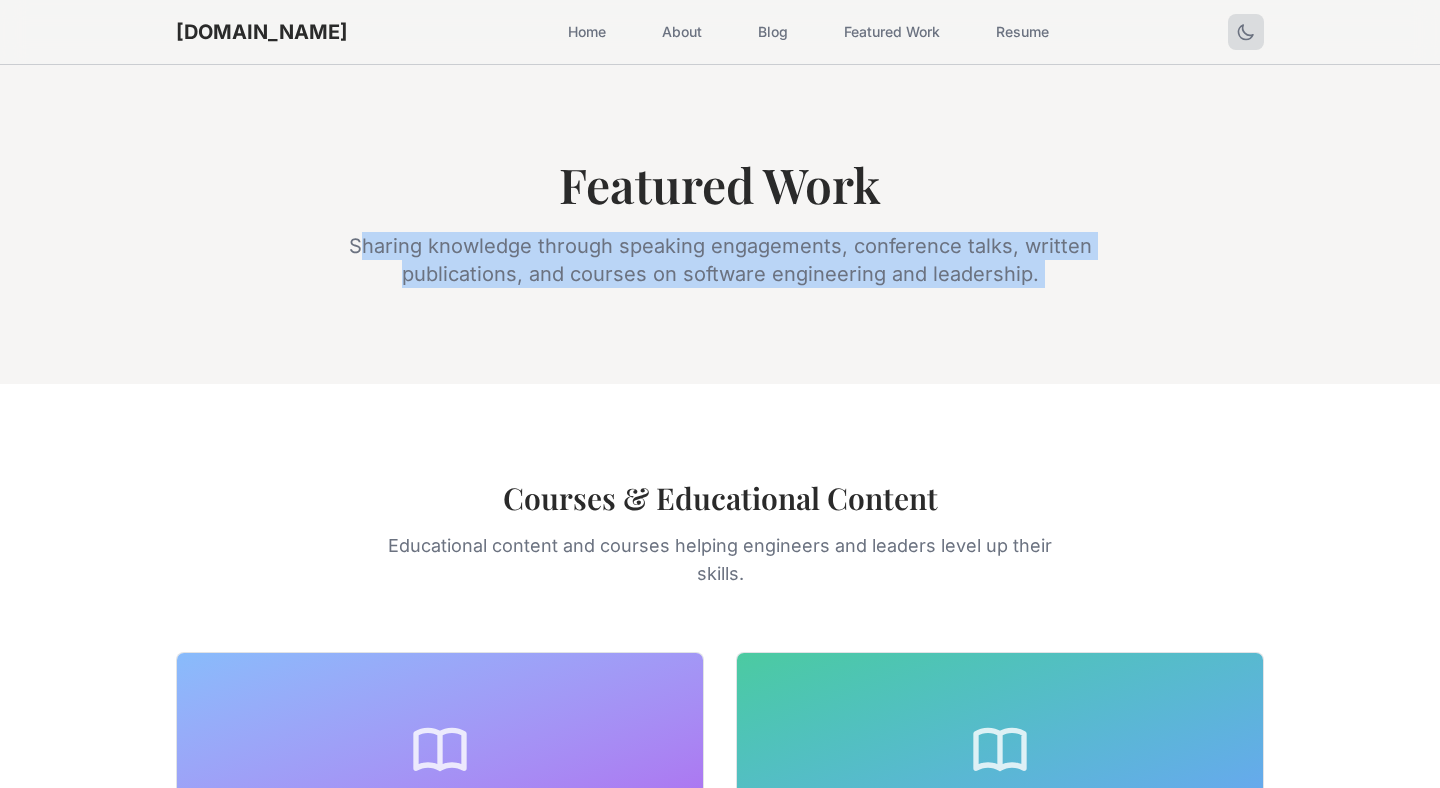 click on "Featured Work
Sharing knowledge through speaking engagements, conference talks, written publications,
and courses on software engineering and leadership." at bounding box center (720, 224) 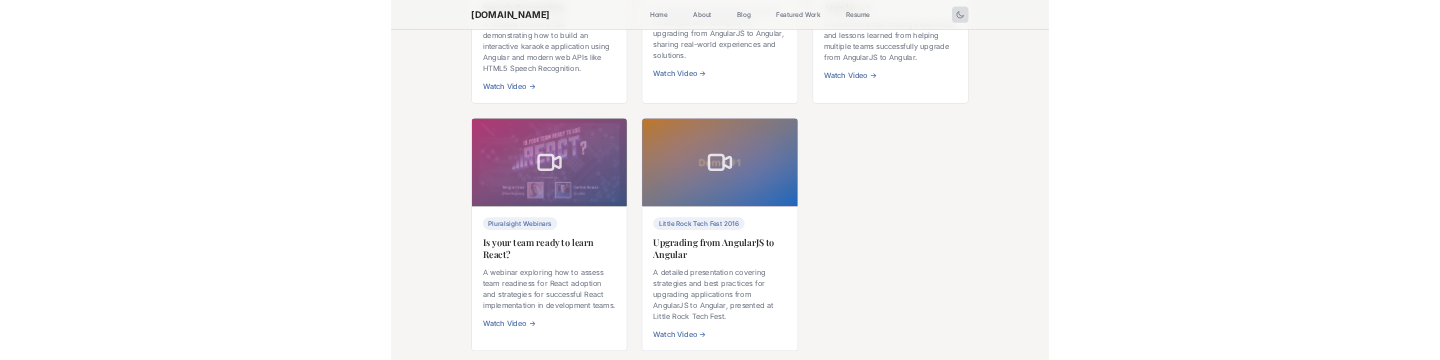 scroll, scrollTop: 2180, scrollLeft: 0, axis: vertical 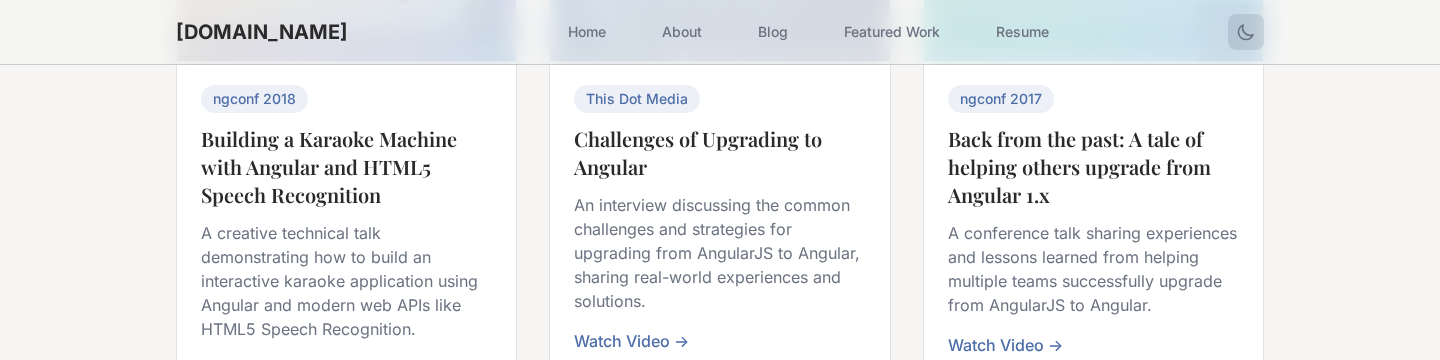 click on "Challenges of Upgrading to Angular" at bounding box center (719, 153) 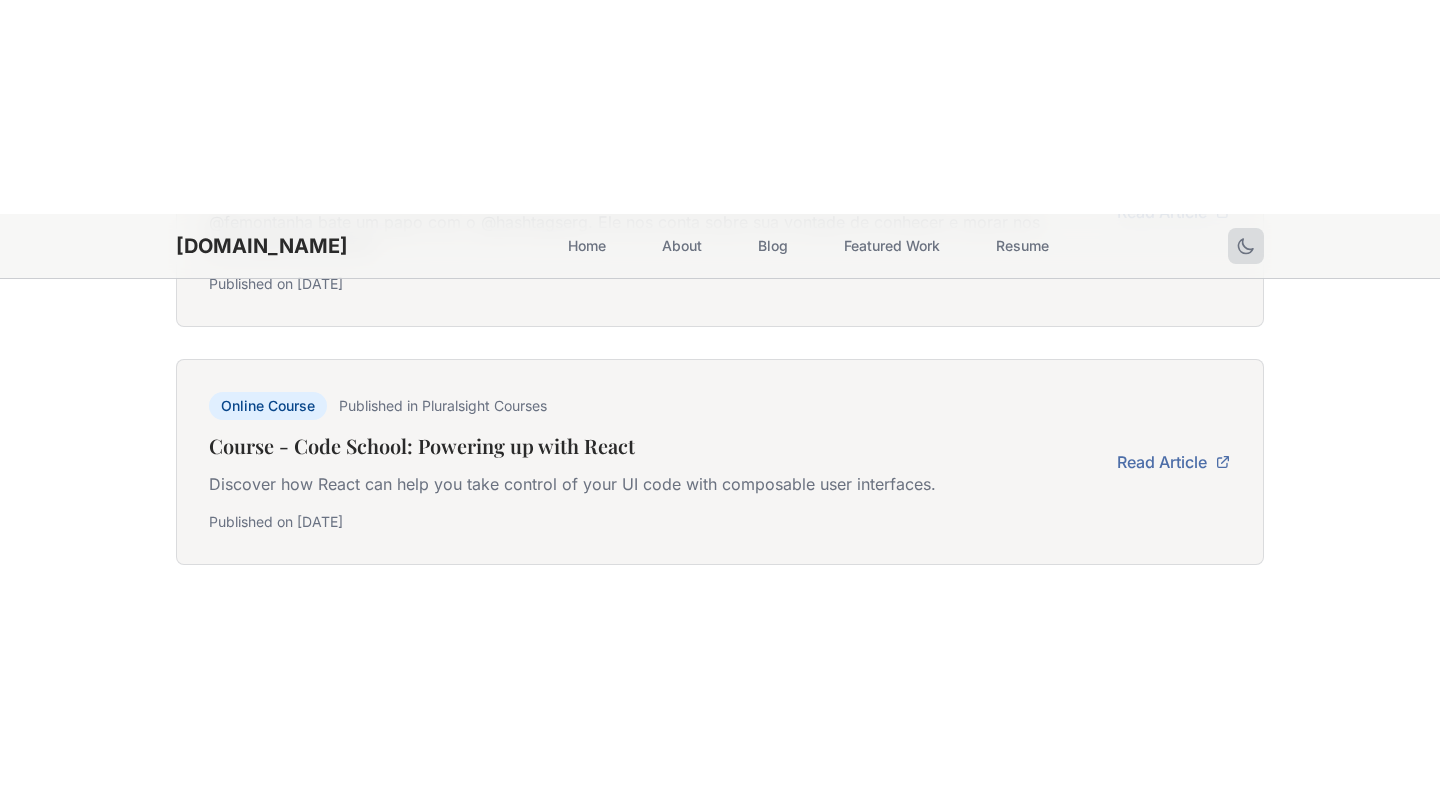 scroll, scrollTop: 4375, scrollLeft: 0, axis: vertical 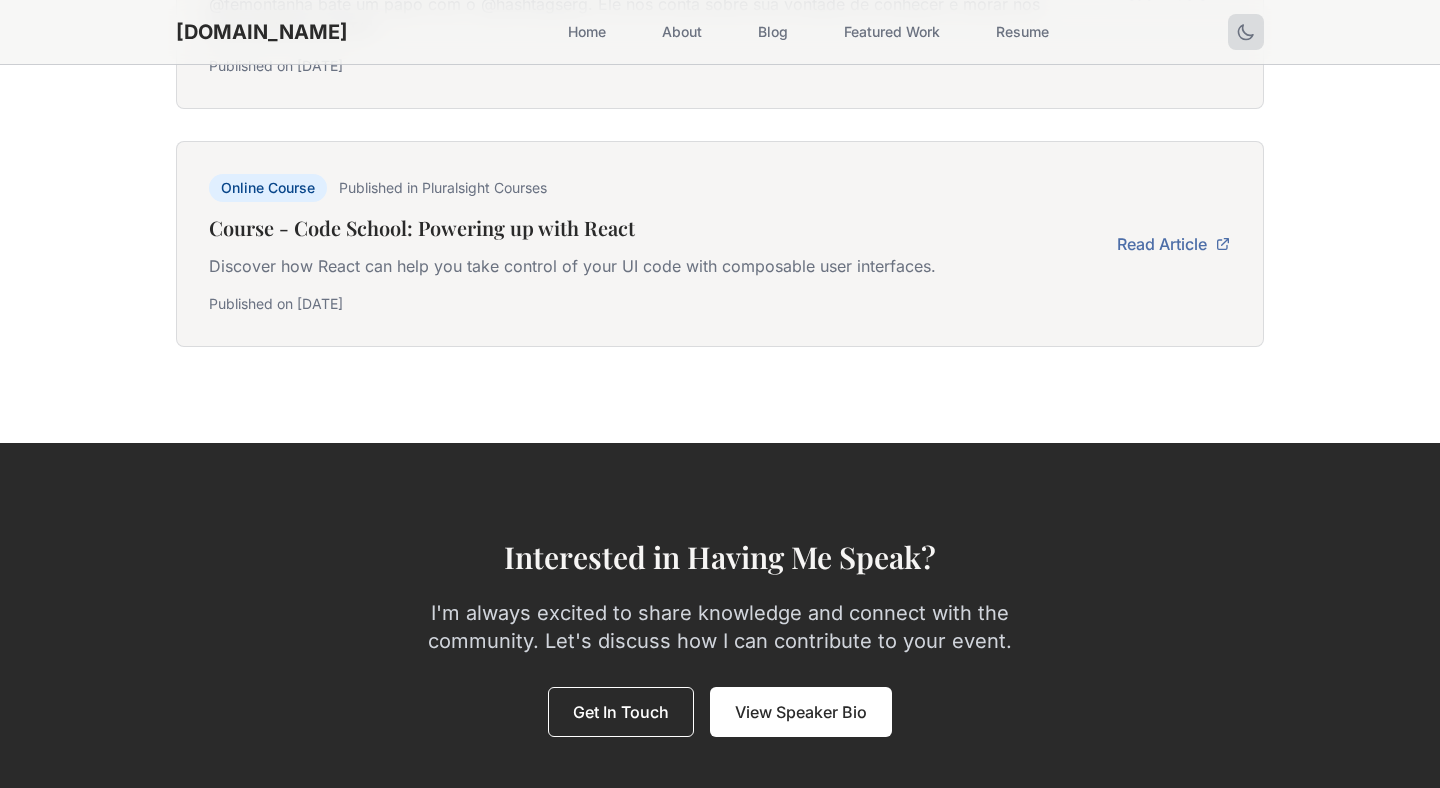 click on "Online Course
Published in Pluralsight Courses       Course - Code School: Powering up with React     Discover how React can help you take control of your UI code with composable user interfaces.
Published on April 1, 2016" at bounding box center [647, 244] 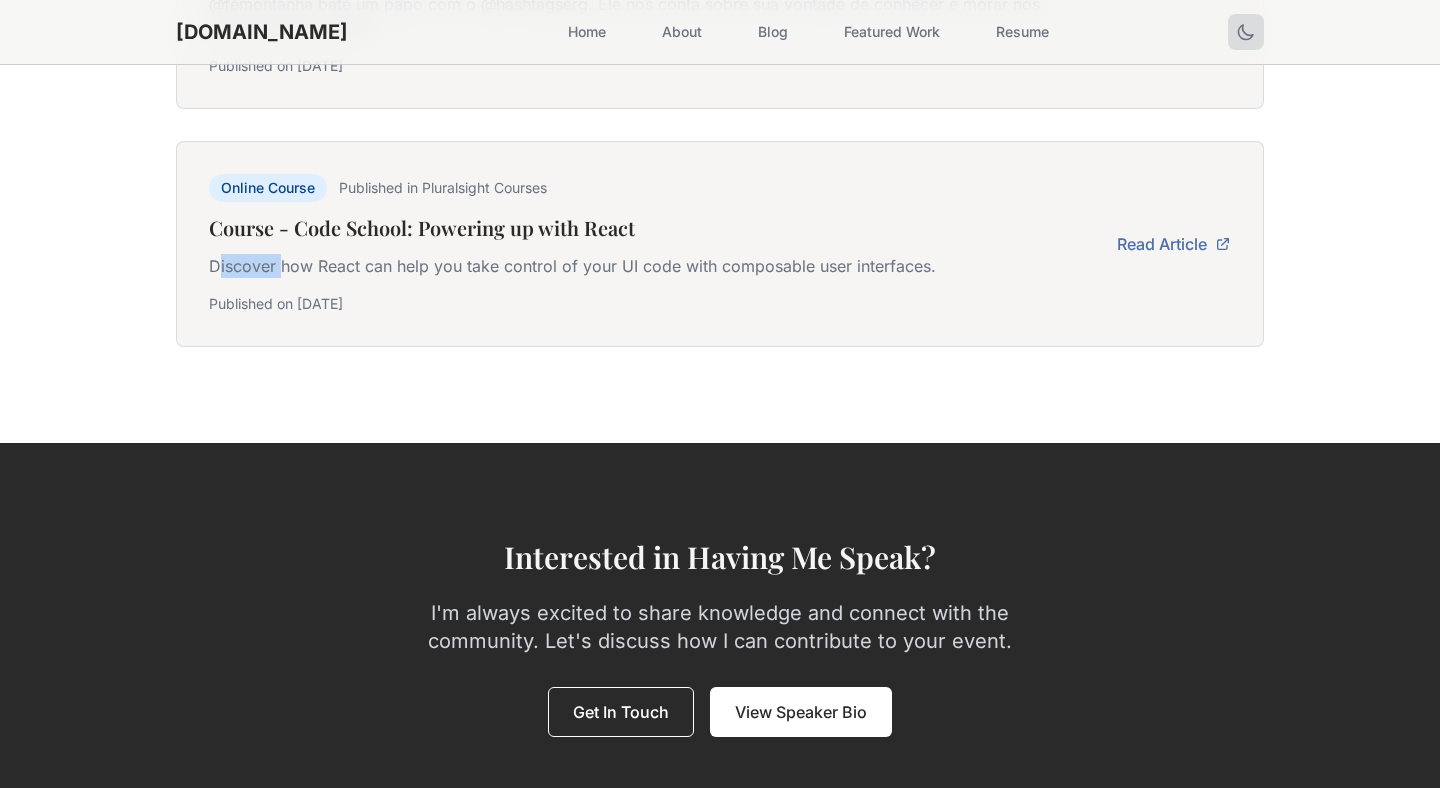 click on "Online Course
Published in Pluralsight Courses       Course - Code School: Powering up with React     Discover how React can help you take control of your UI code with composable user interfaces.
Published on April 1, 2016" at bounding box center [647, 244] 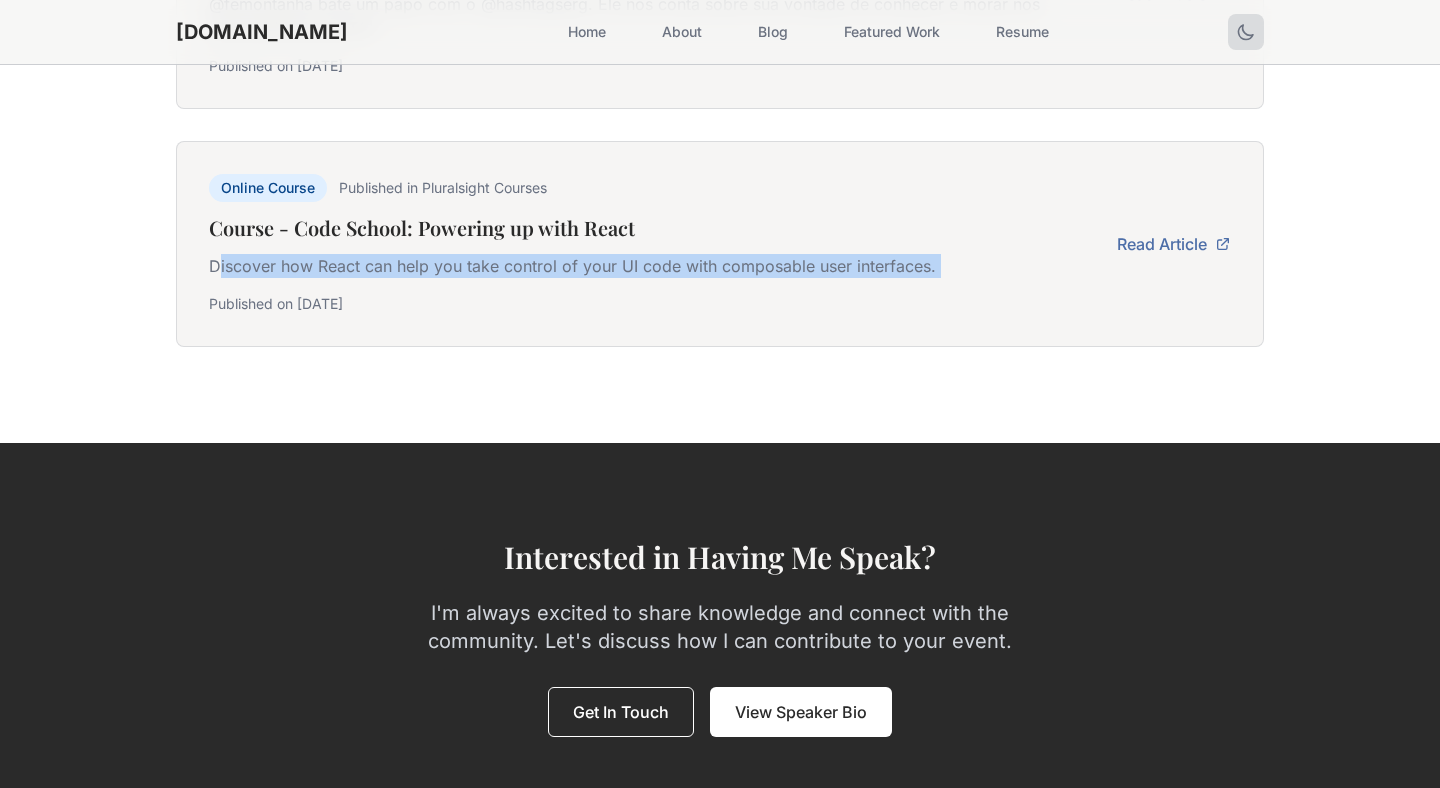 click on "Online Course
Published in Pluralsight Courses       Course - Code School: Powering up with React     Discover how React can help you take control of your UI code with composable user interfaces.
Published on April 1, 2016" at bounding box center [647, 244] 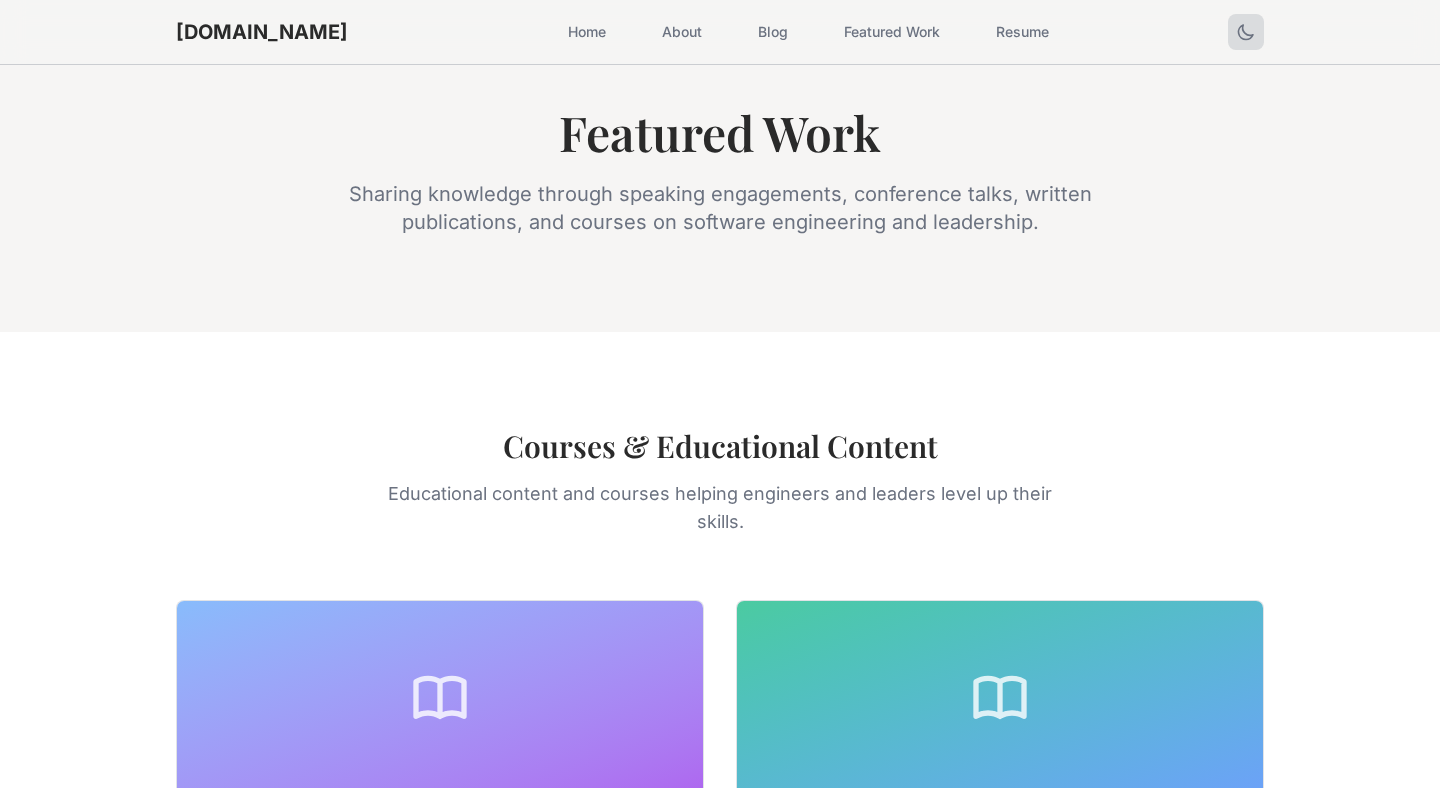 scroll, scrollTop: 0, scrollLeft: 0, axis: both 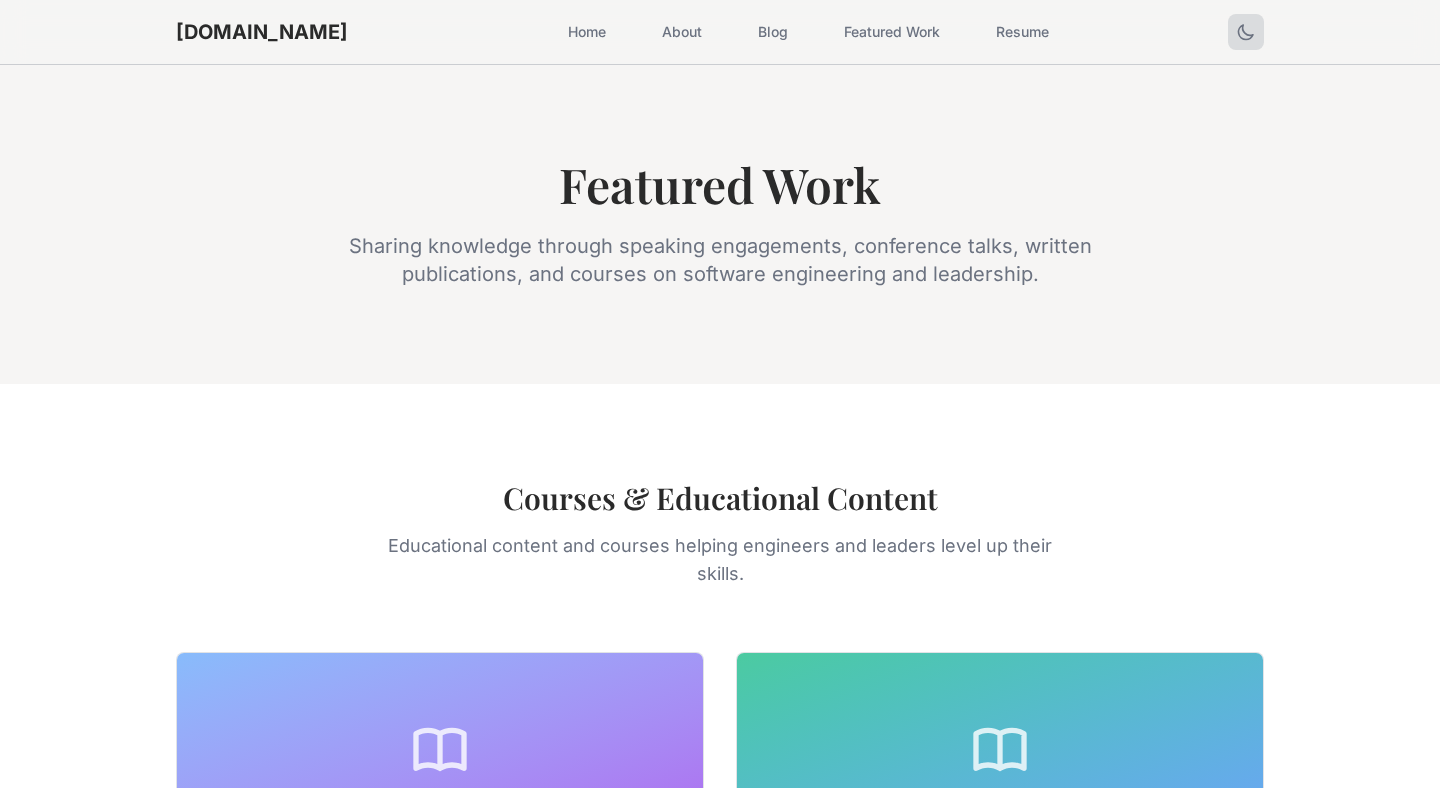 click on "Home" at bounding box center [587, 32] 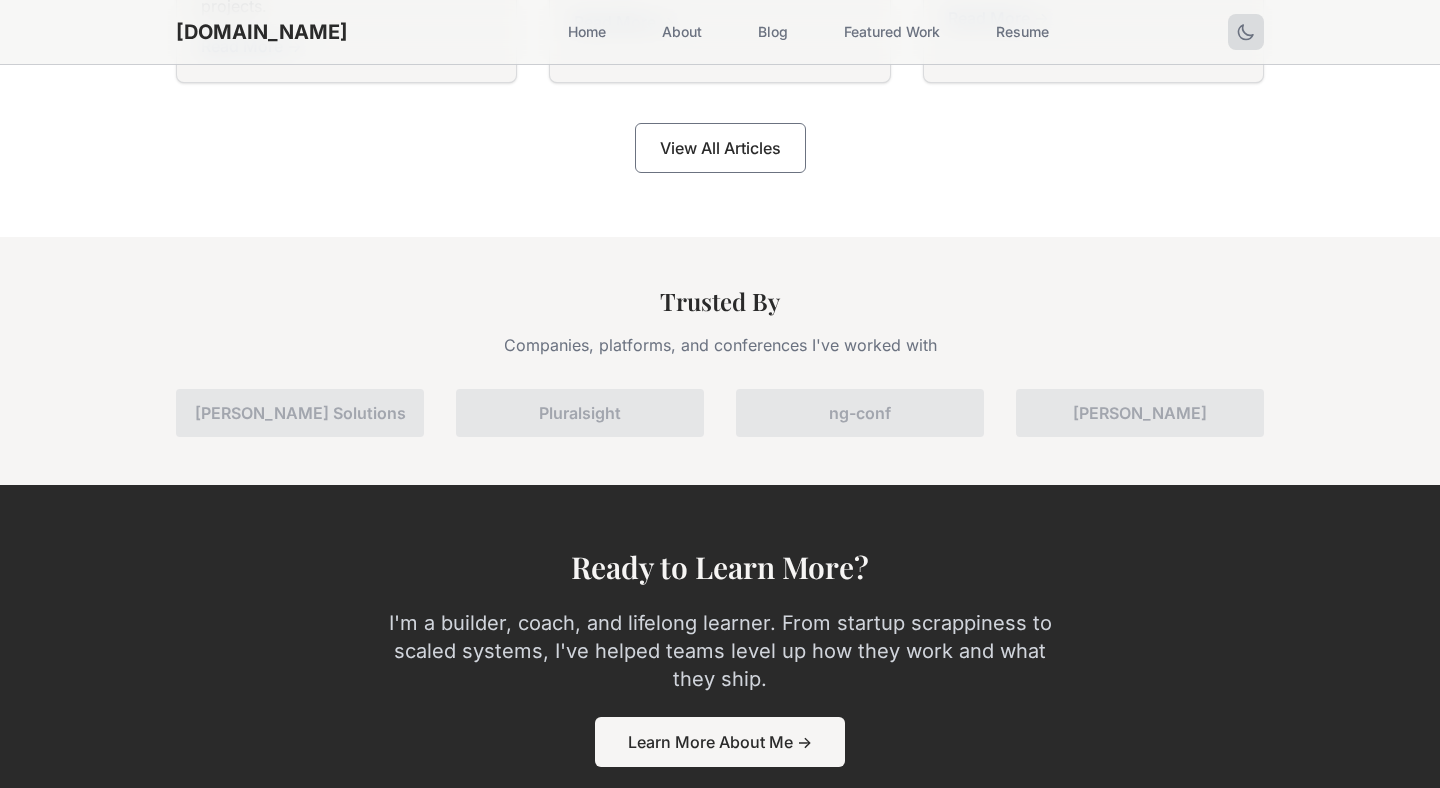 scroll, scrollTop: 2877, scrollLeft: 0, axis: vertical 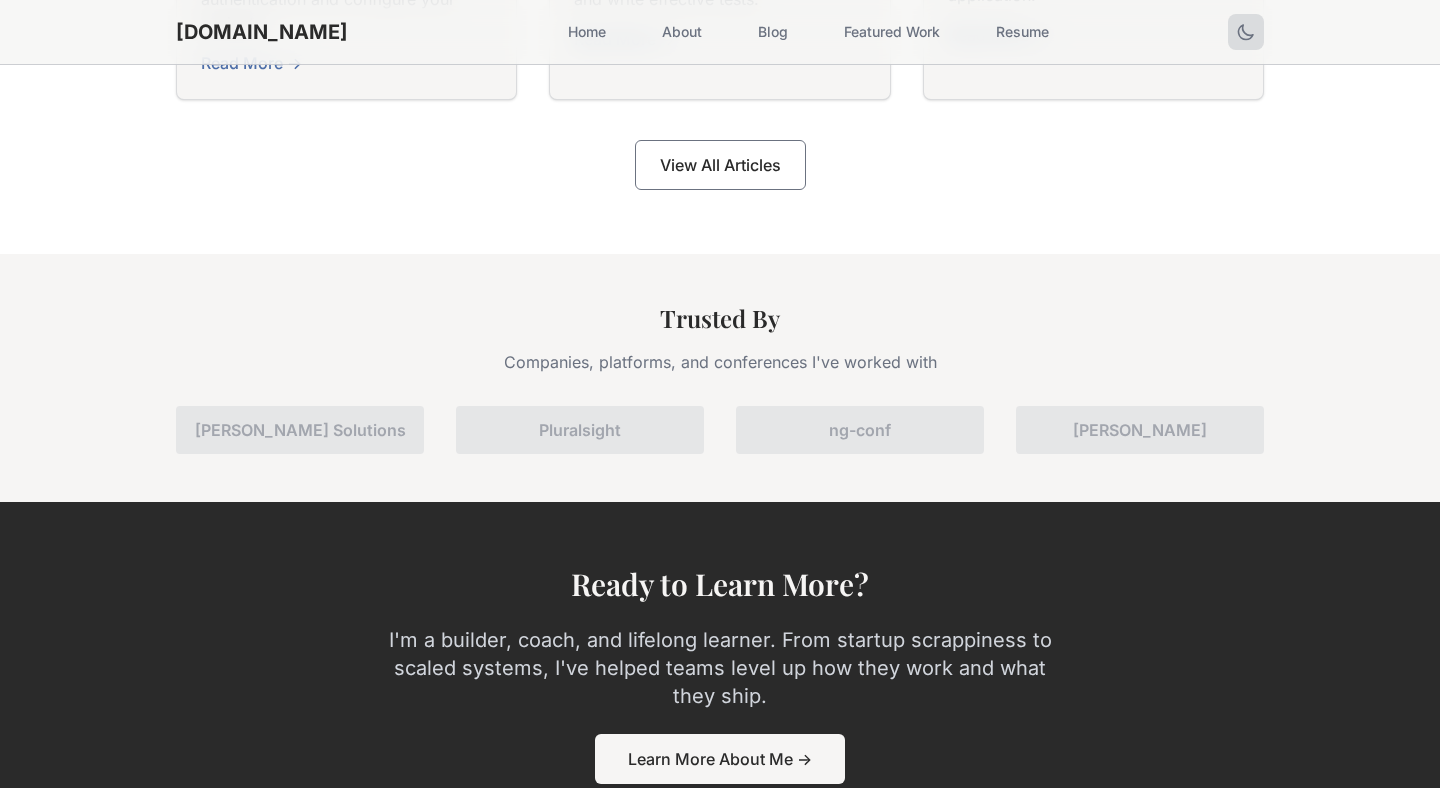 click on "Pluralsight" at bounding box center (580, 430) 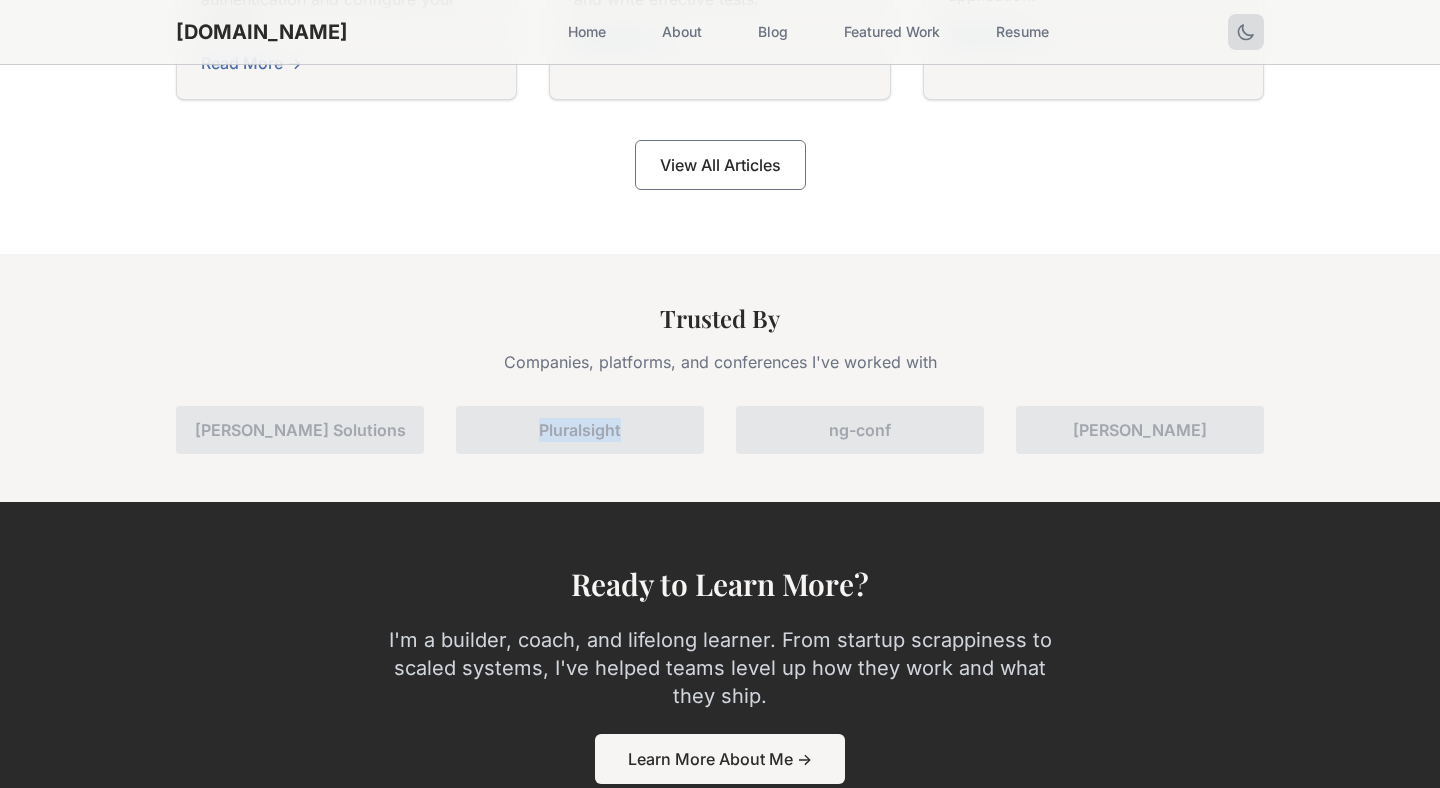 click on "Pluralsight" at bounding box center (580, 430) 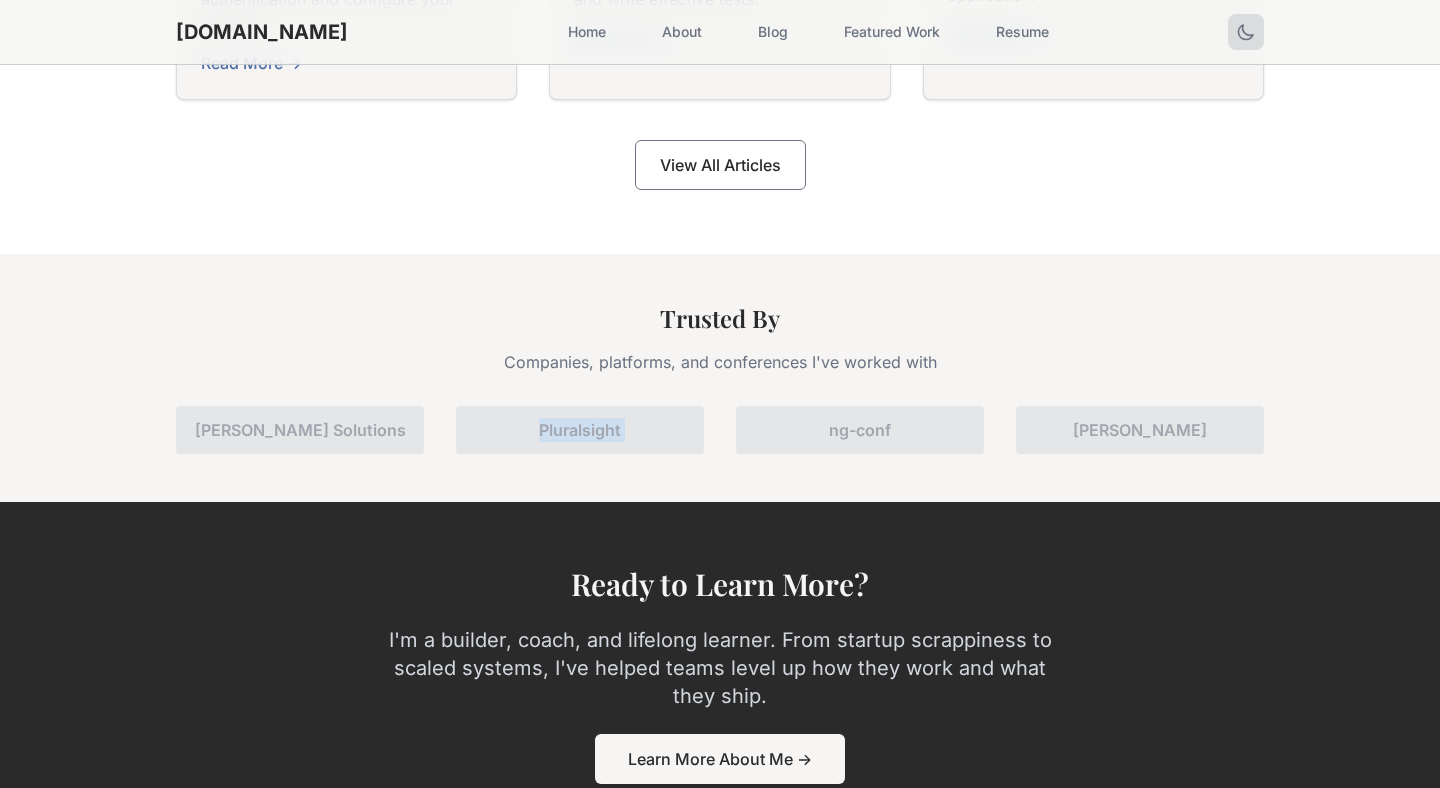 click on "Pluralsight" at bounding box center [580, 430] 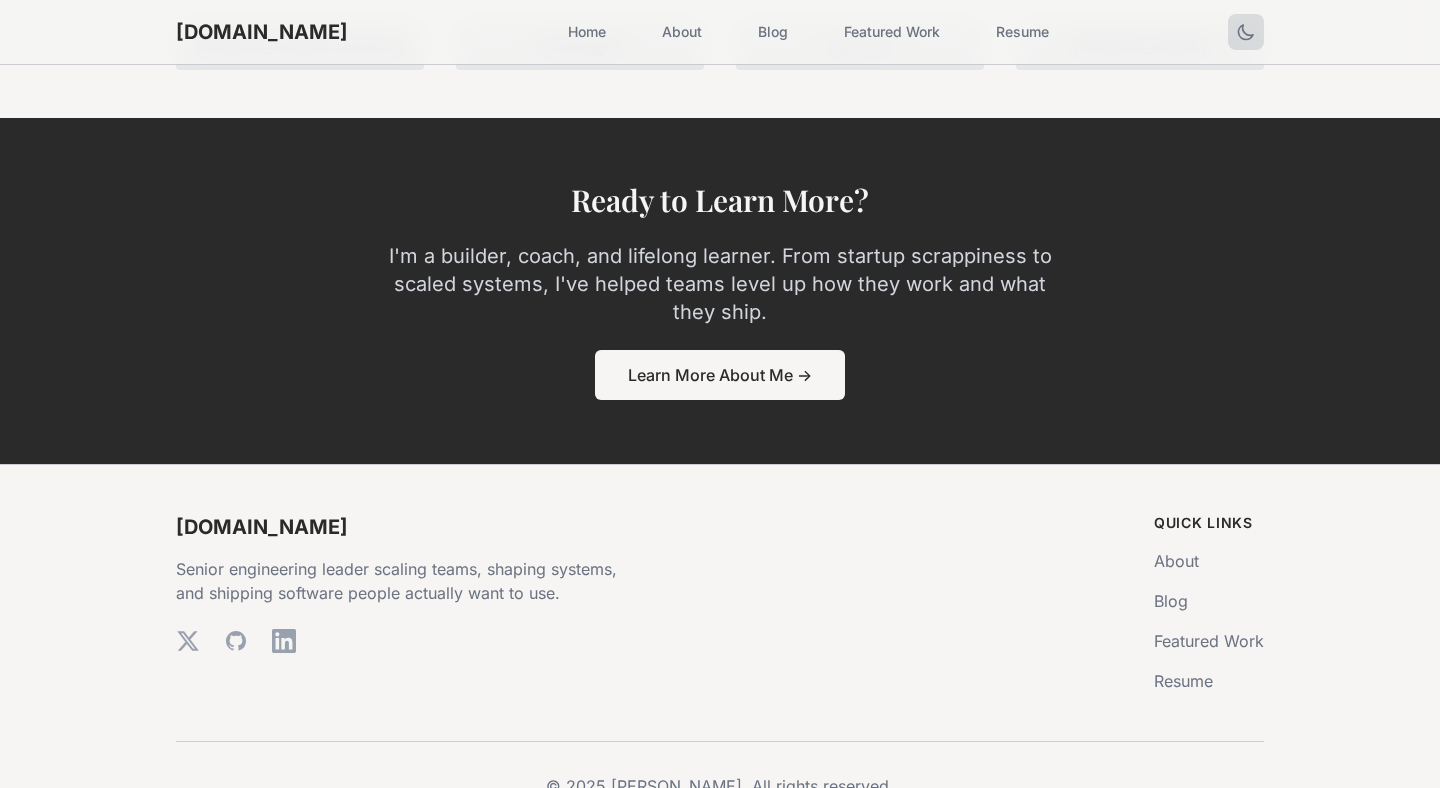 scroll, scrollTop: 3319, scrollLeft: 0, axis: vertical 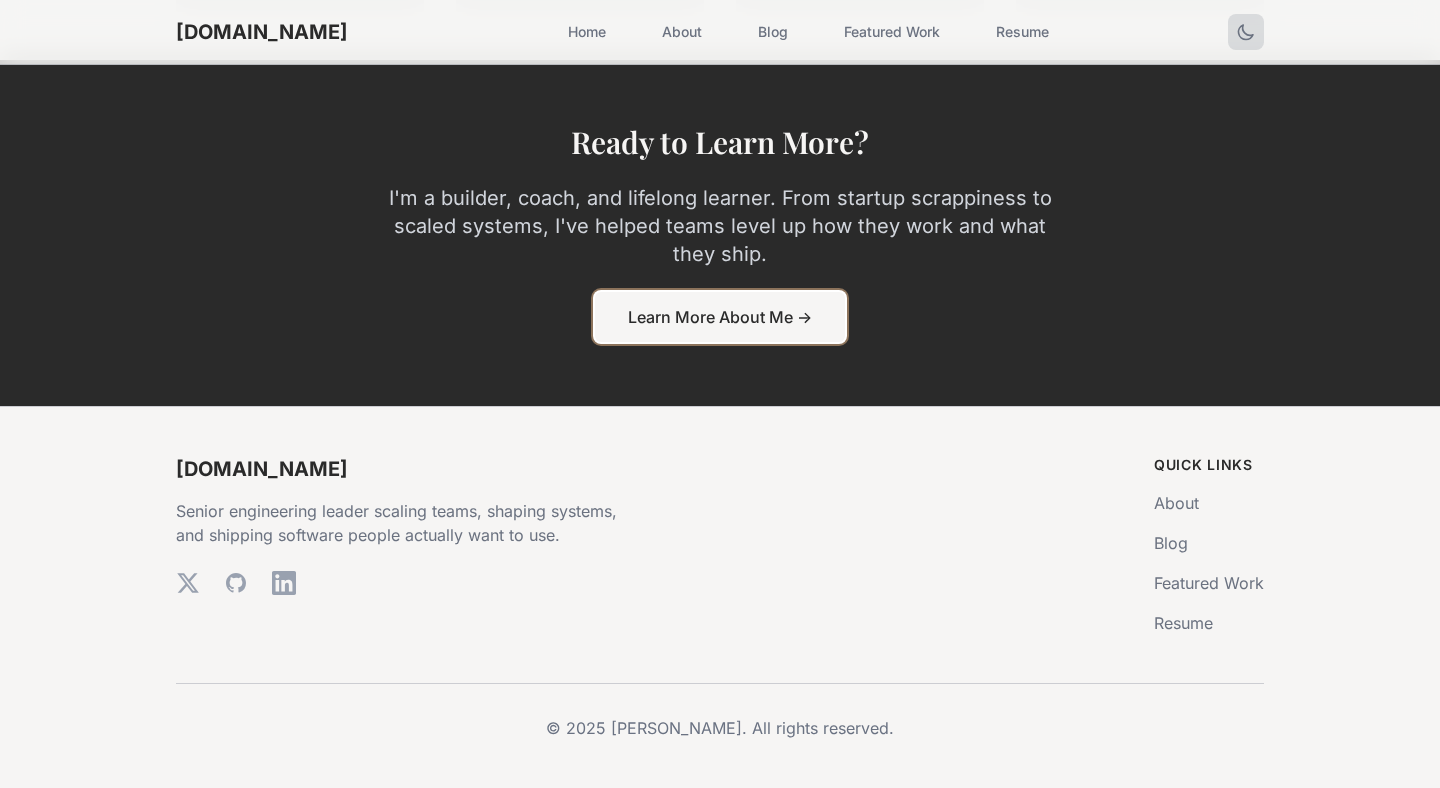 click on "Learn More About Me →" at bounding box center (720, 317) 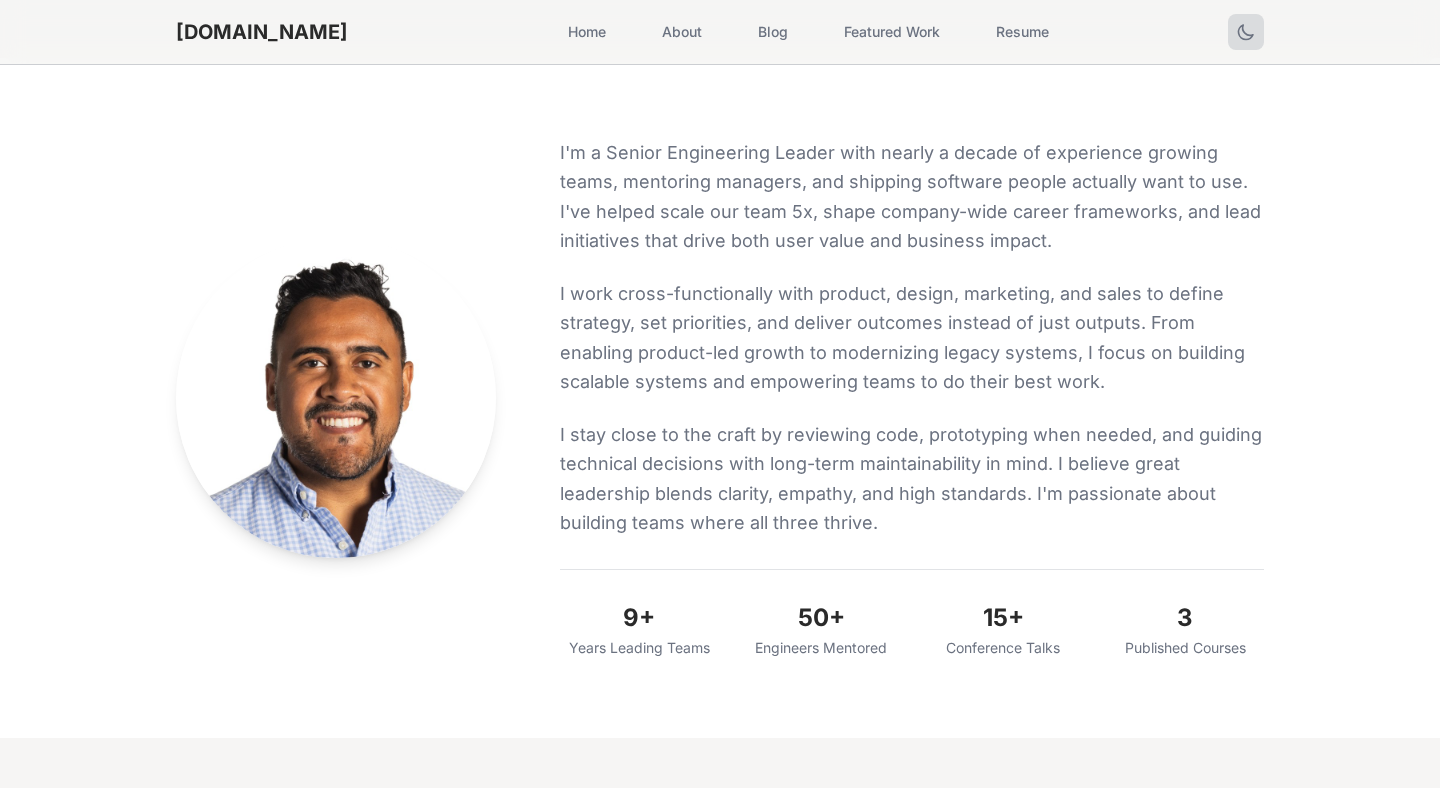 scroll, scrollTop: 292, scrollLeft: 0, axis: vertical 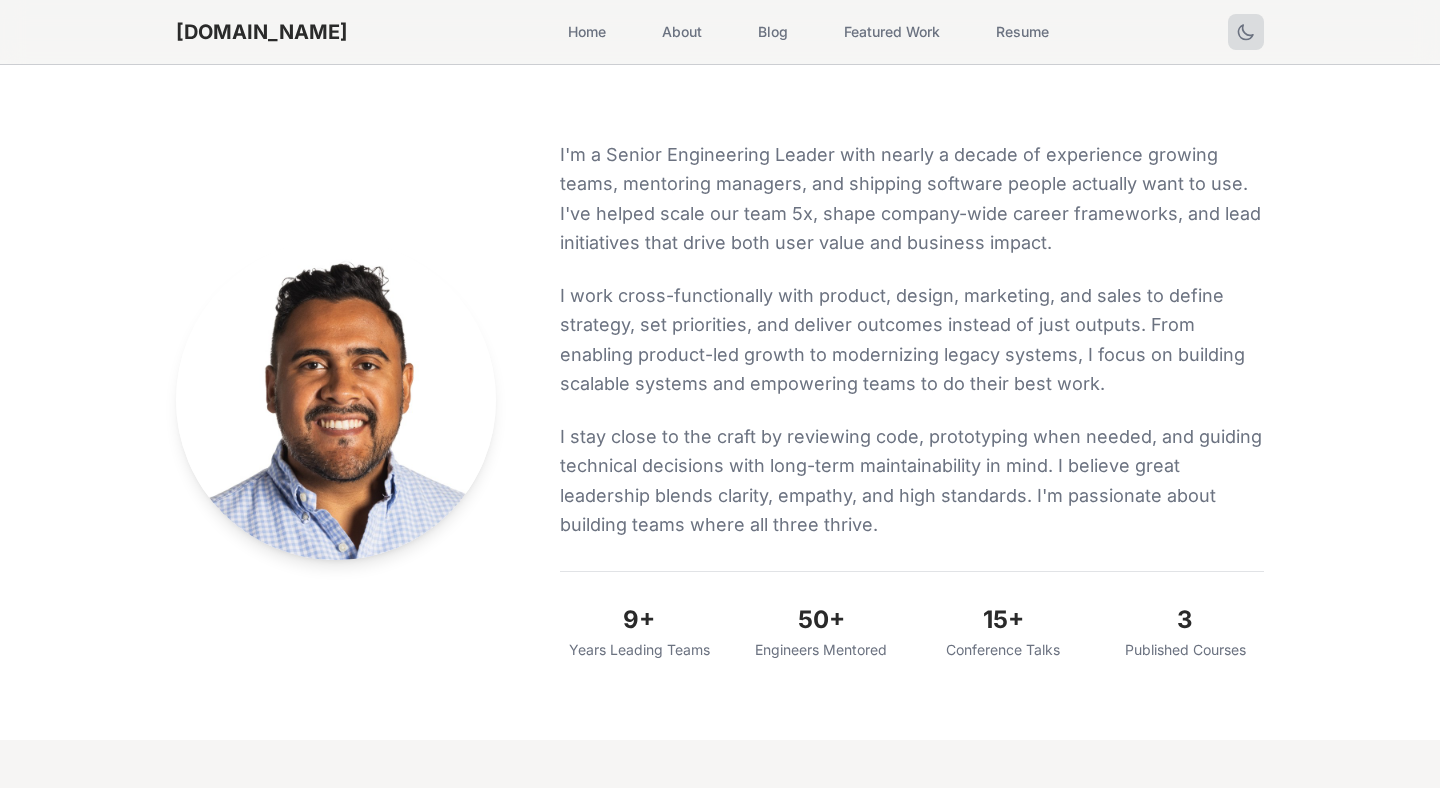 click on "I stay close to the craft by reviewing code, prototyping when needed, and guiding
technical decisions with long-term maintainability in mind. I believe great
leadership blends clarity, empathy, and high standards. I'm passionate about
building teams where all three thrive." at bounding box center (912, 480) 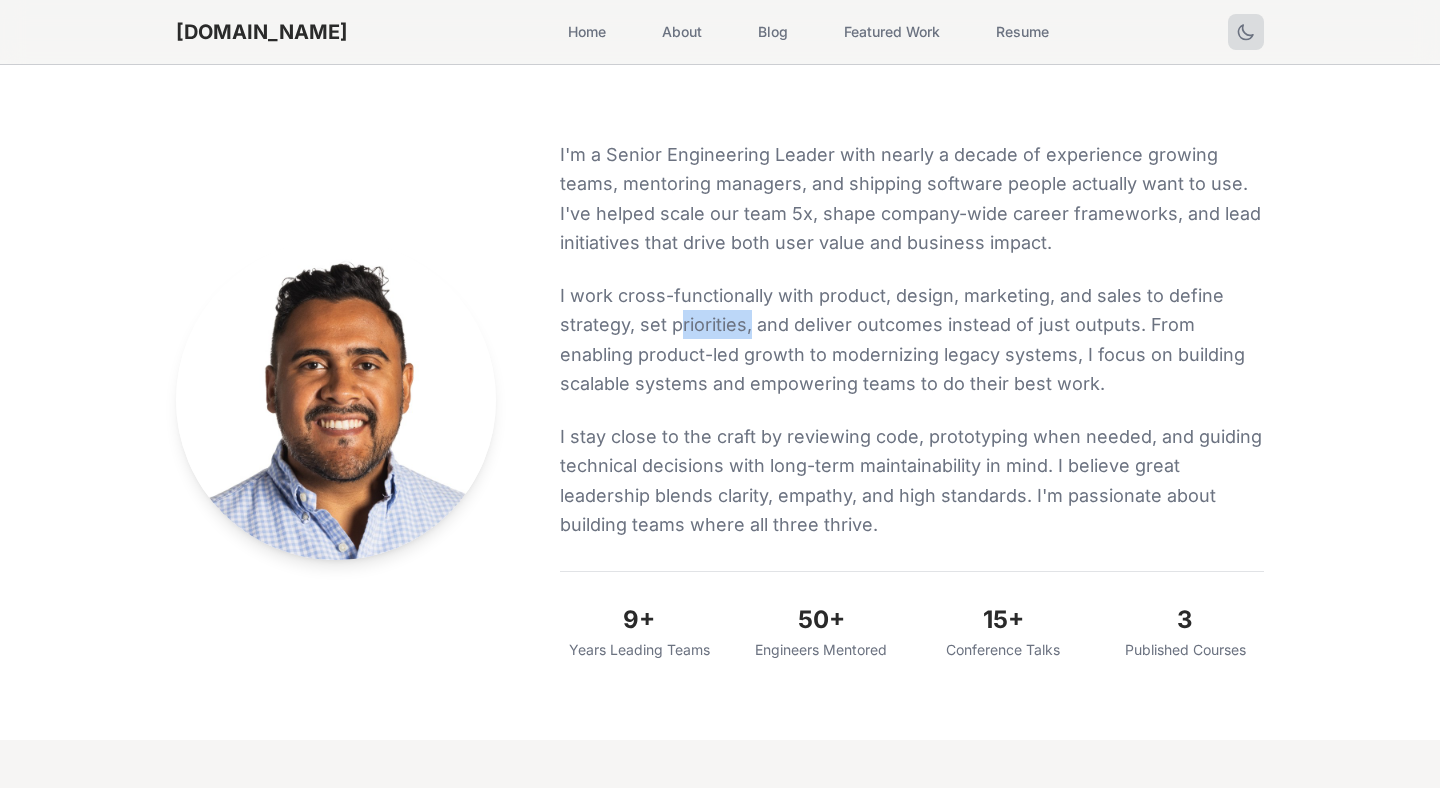 click on "I work cross-functionally with product, design, marketing, and sales to define
strategy, set priorities, and deliver outcomes instead of just outputs. From
enabling product-led growth to modernizing legacy systems, I focus on building
scalable systems and empowering teams to do their best work." at bounding box center (912, 339) 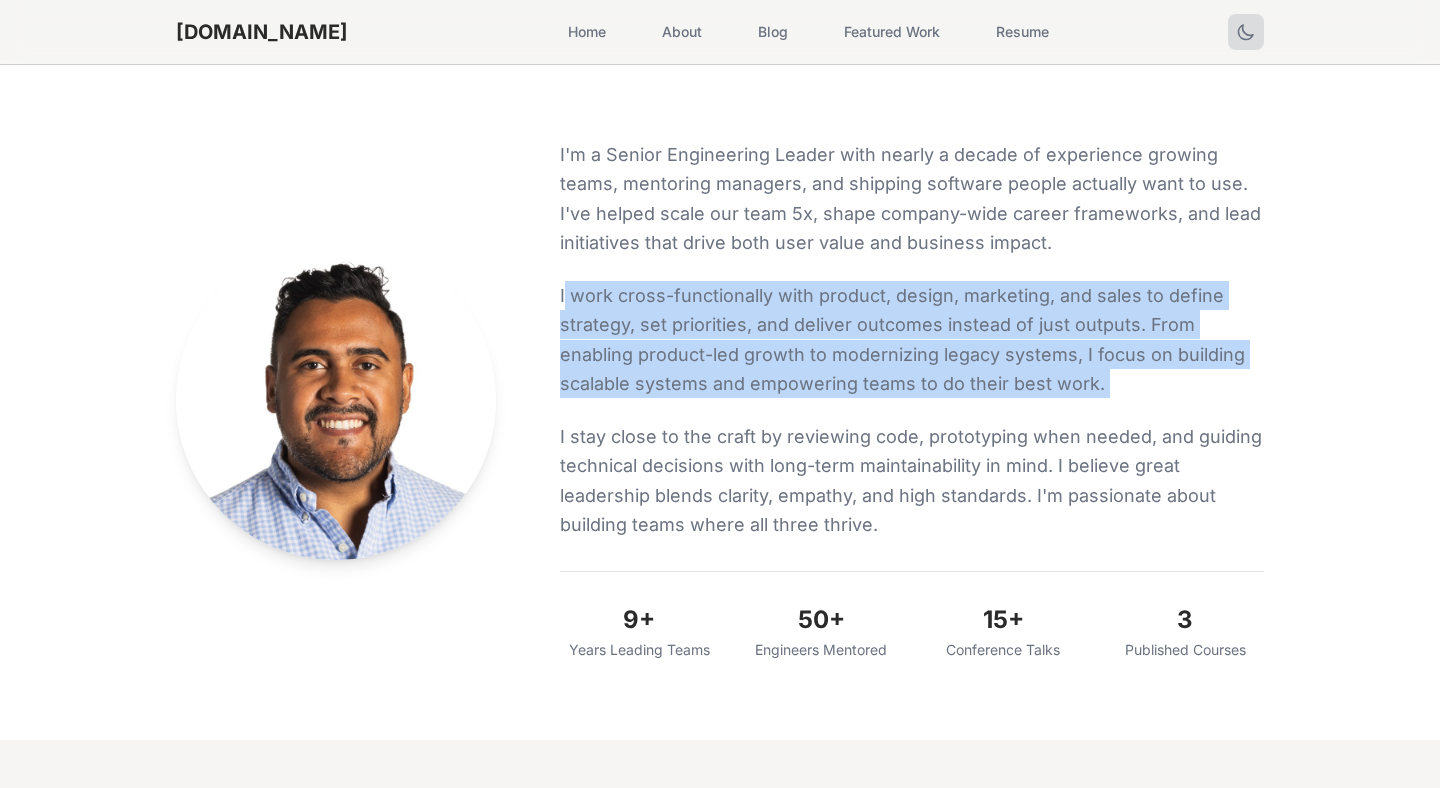 click on "I work cross-functionally with product, design, marketing, and sales to define
strategy, set priorities, and deliver outcomes instead of just outputs. From
enabling product-led growth to modernizing legacy systems, I focus on building
scalable systems and empowering teams to do their best work." at bounding box center [912, 339] 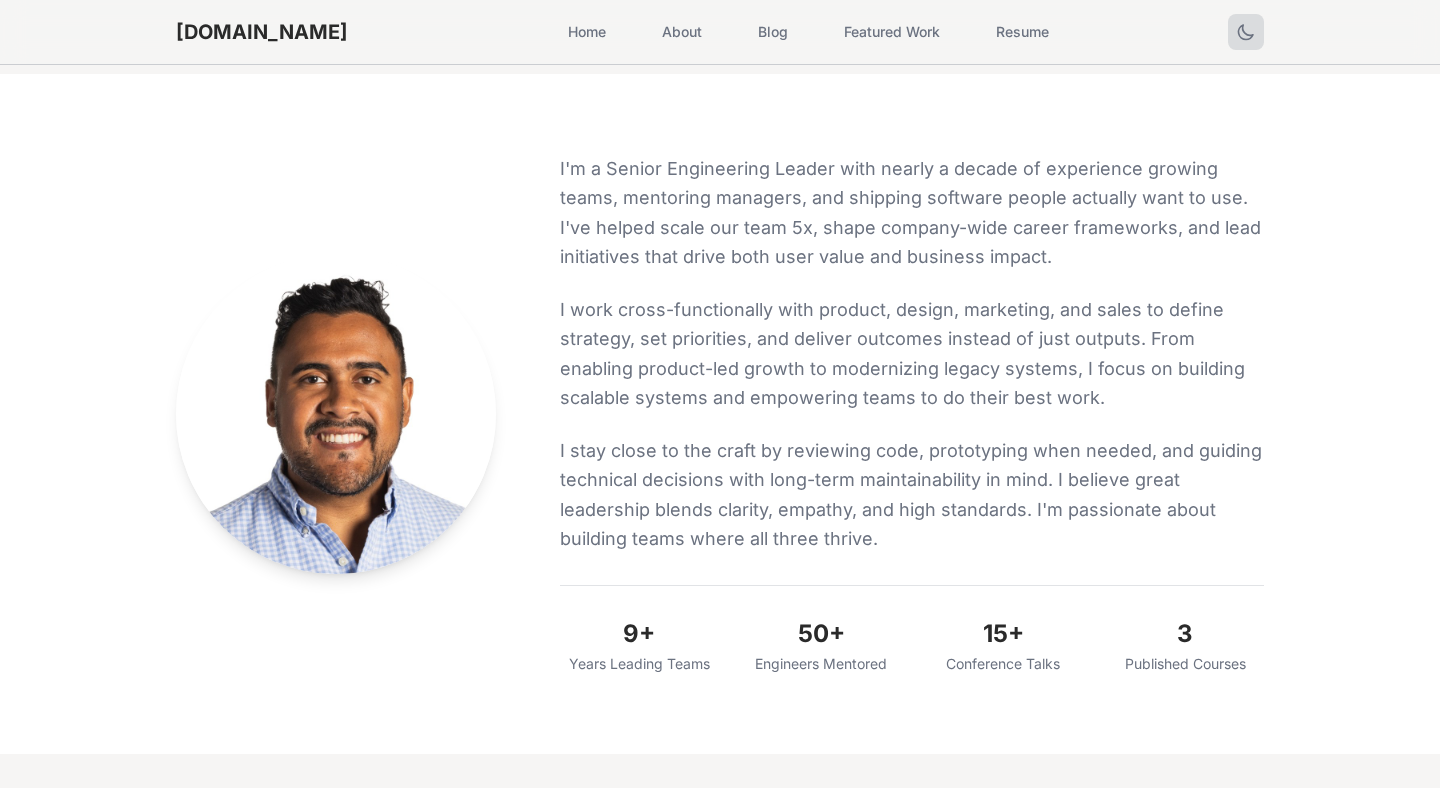 scroll, scrollTop: 285, scrollLeft: 0, axis: vertical 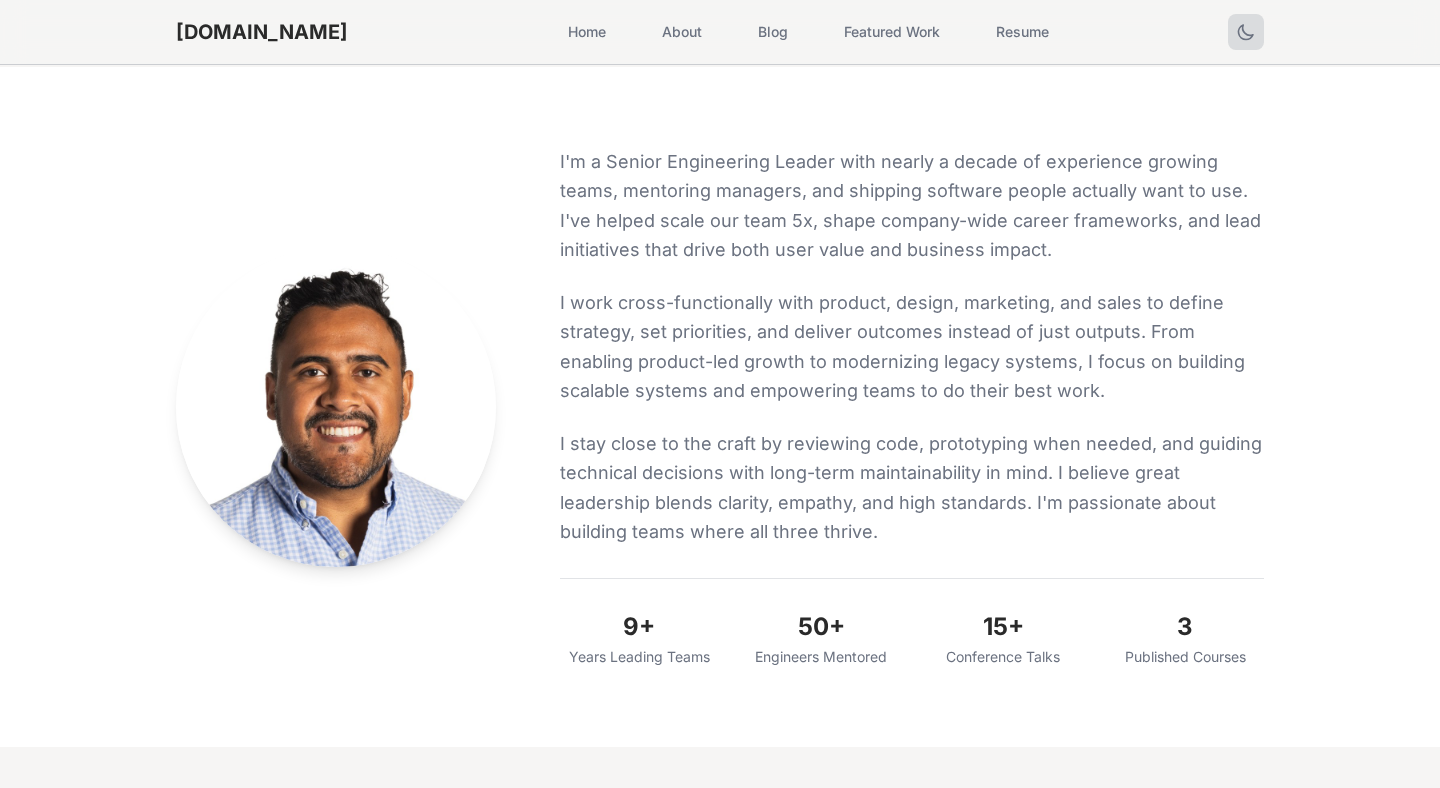 click on "I stay close to the craft by reviewing code, prototyping when needed, and guiding
technical decisions with long-term maintainability in mind. I believe great
leadership blends clarity, empathy, and high standards. I'm passionate about
building teams where all three thrive." at bounding box center [912, 487] 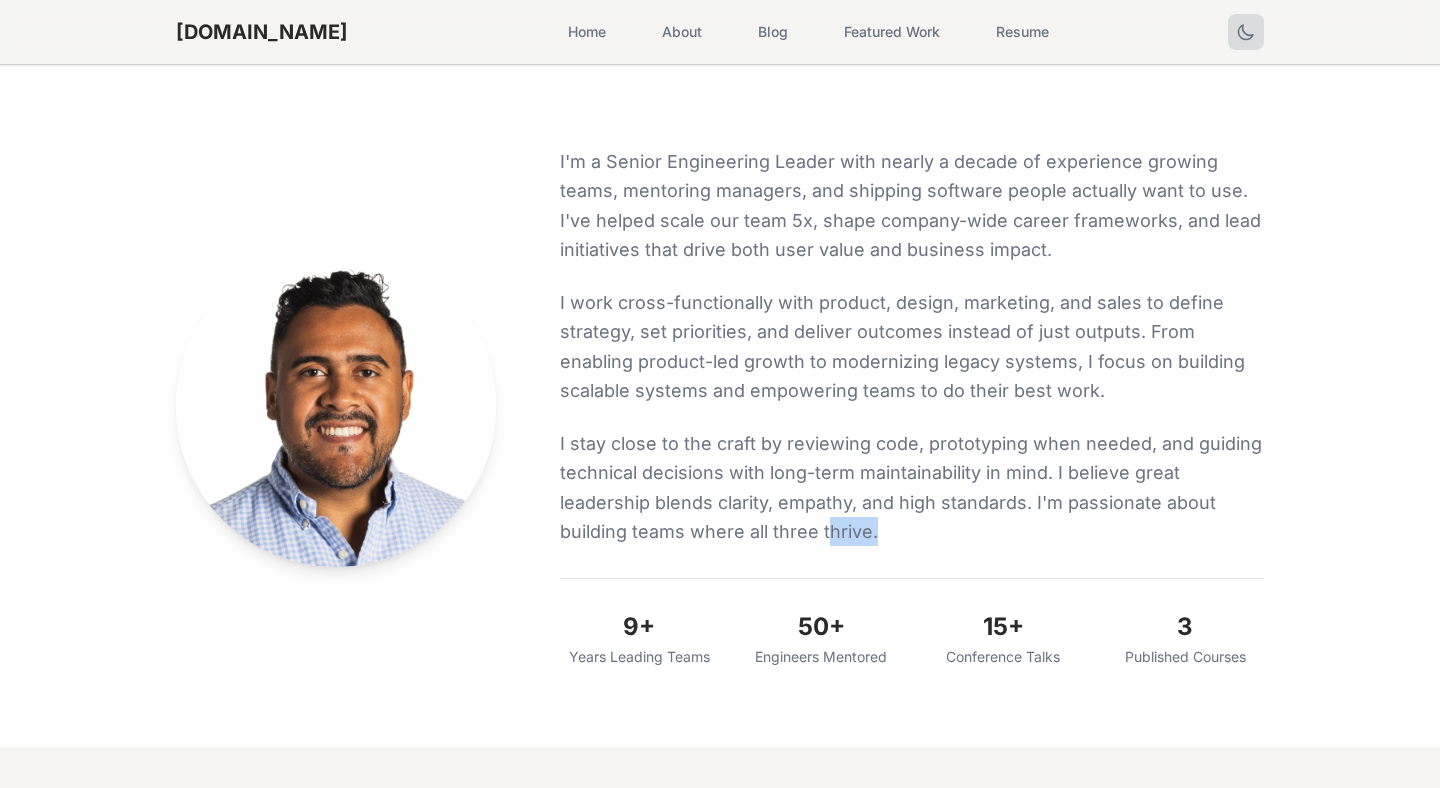 click on "I stay close to the craft by reviewing code, prototyping when needed, and guiding
technical decisions with long-term maintainability in mind. I believe great
leadership blends clarity, empathy, and high standards. I'm passionate about
building teams where all three thrive." at bounding box center (912, 487) 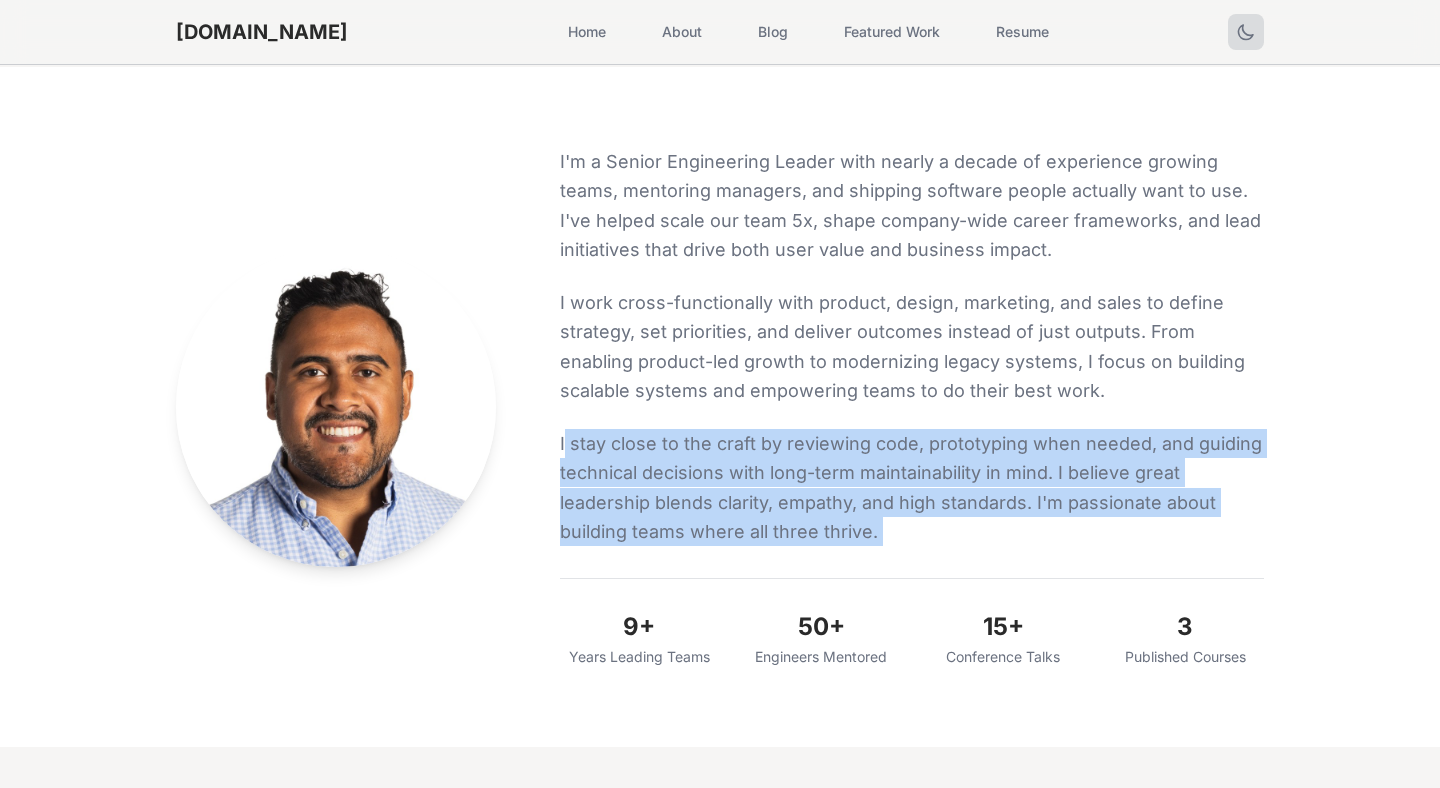 click on "I stay close to the craft by reviewing code, prototyping when needed, and guiding
technical decisions with long-term maintainability in mind. I believe great
leadership blends clarity, empathy, and high standards. I'm passionate about
building teams where all three thrive." at bounding box center (912, 487) 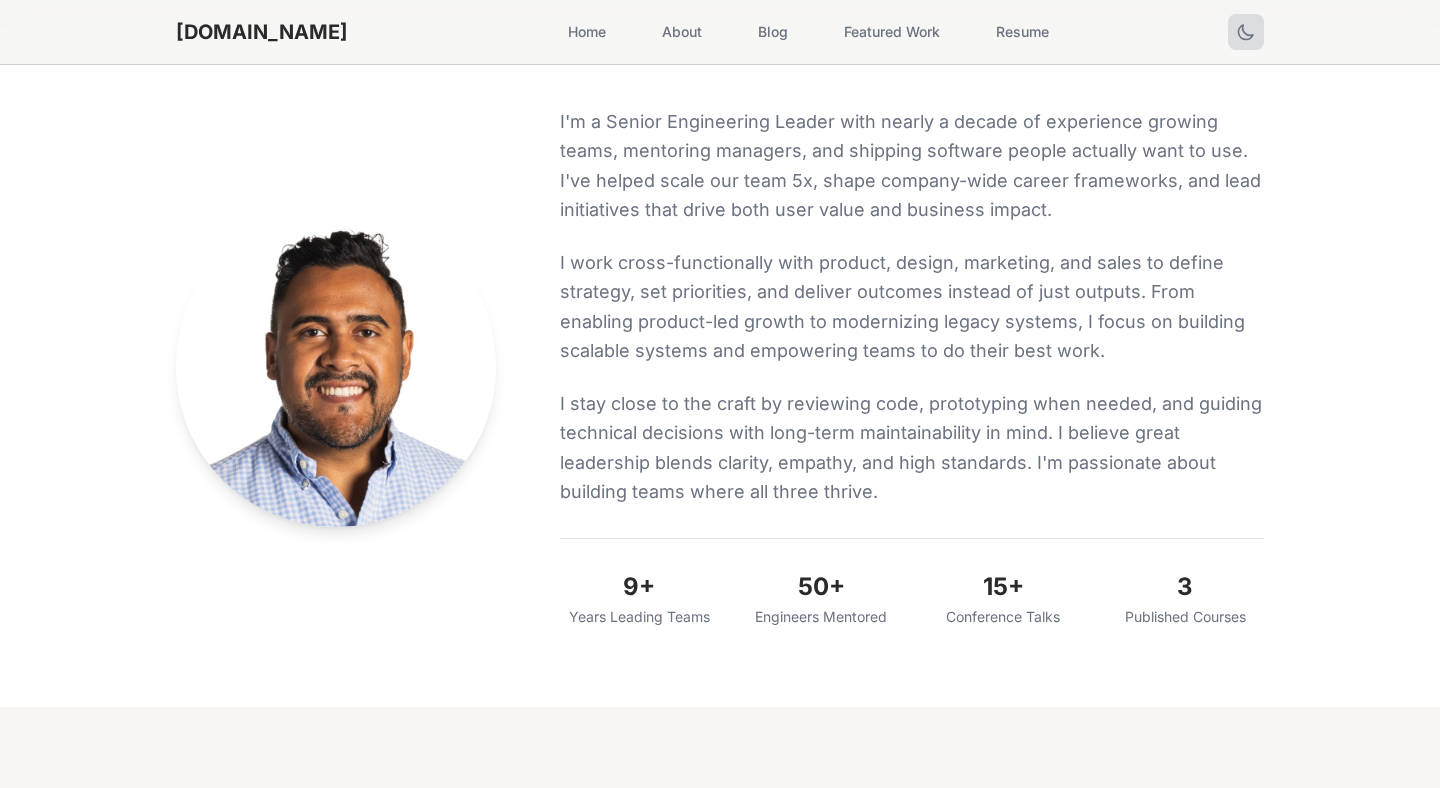 scroll, scrollTop: 329, scrollLeft: 0, axis: vertical 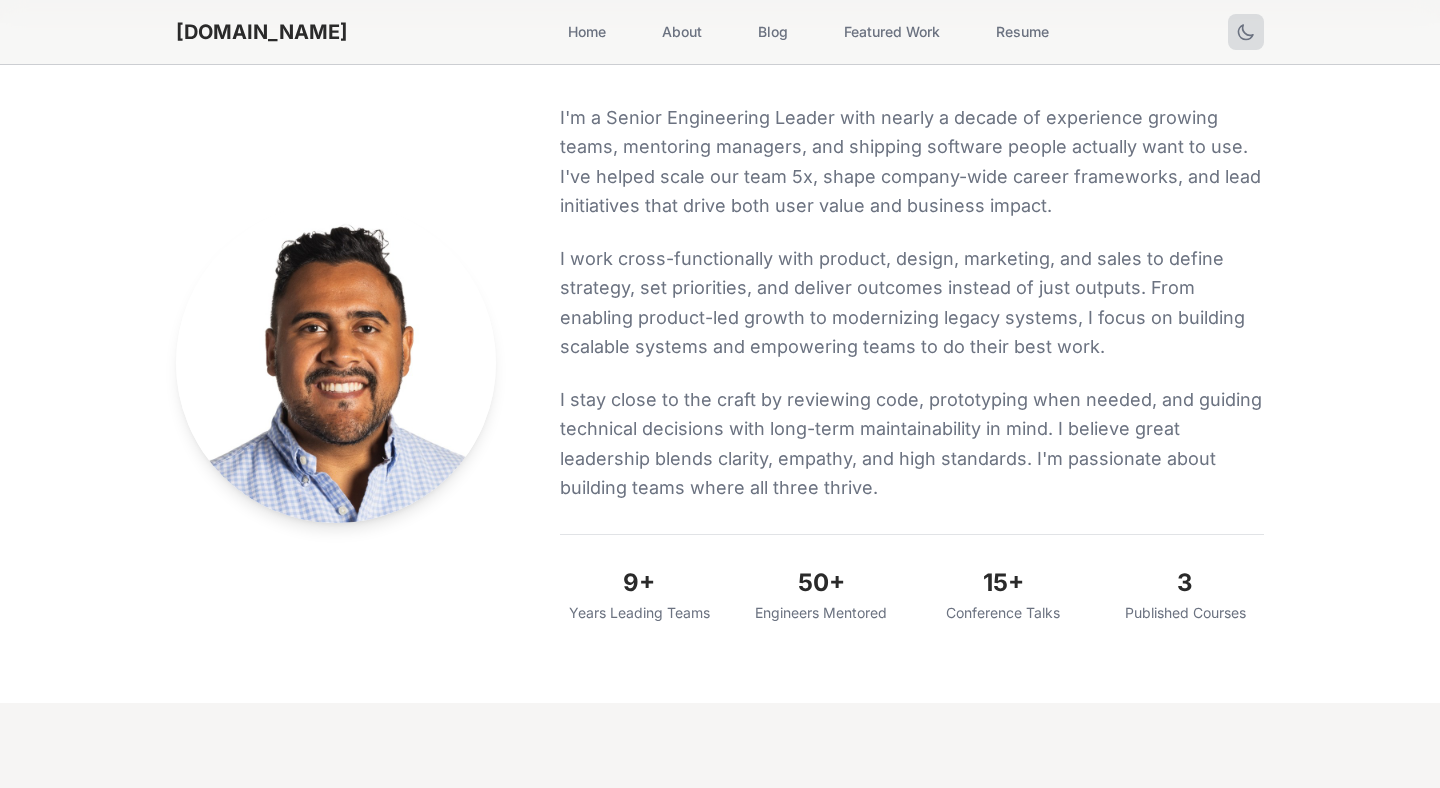 click on "I'm a Senior Engineering Leader with nearly a decade of experience growing teams,
mentoring managers, and shipping software people actually want to use. I've helped
scale our team 5x, shape company-wide career frameworks, and lead initiatives that
drive both user value and business impact.
I work cross-functionally with product, design, marketing, and sales to define
strategy, set priorities, and deliver outcomes instead of just outputs. From
enabling product-led growth to modernizing legacy systems, I focus on building
scalable systems and empowering teams to do their best work.
I stay close to the craft by reviewing code, prototyping when needed, and guiding
technical decisions with long-term maintainability in mind. I believe great
leadership blends clarity, empathy, and high standards. I'm passionate about
building teams where all three thrive." at bounding box center [912, 363] 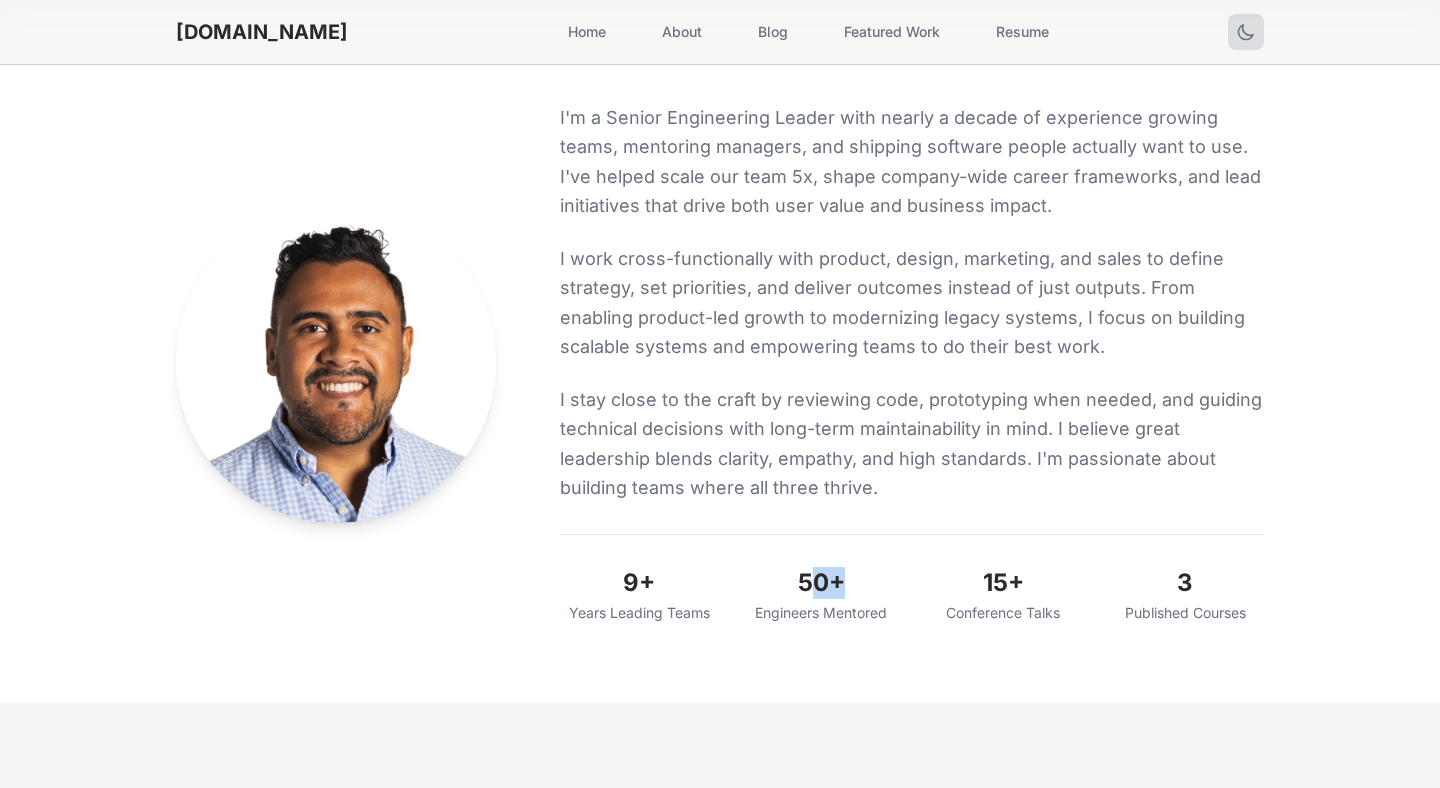 click on "I'm a Senior Engineering Leader with nearly a decade of experience growing teams,
mentoring managers, and shipping software people actually want to use. I've helped
scale our team 5x, shape company-wide career frameworks, and lead initiatives that
drive both user value and business impact.
I work cross-functionally with product, design, marketing, and sales to define
strategy, set priorities, and deliver outcomes instead of just outputs. From
enabling product-led growth to modernizing legacy systems, I focus on building
scalable systems and empowering teams to do their best work.
I stay close to the craft by reviewing code, prototyping when needed, and guiding
technical decisions with long-term maintainability in mind. I believe great
leadership blends clarity, empathy, and high standards. I'm passionate about
building teams where all three thrive." at bounding box center (912, 363) 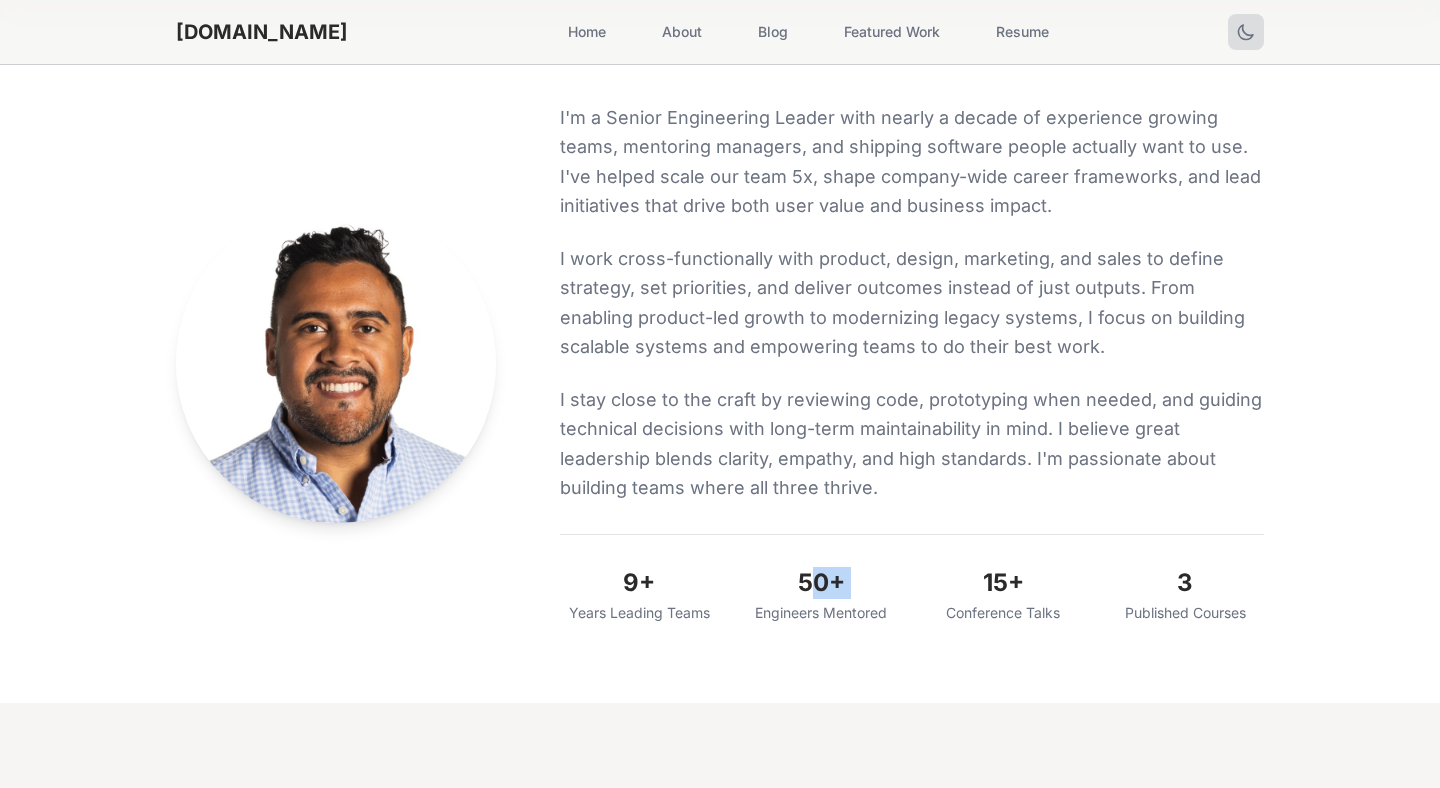 click on "I'm a Senior Engineering Leader with nearly a decade of experience growing teams,
mentoring managers, and shipping software people actually want to use. I've helped
scale our team 5x, shape company-wide career frameworks, and lead initiatives that
drive both user value and business impact.
I work cross-functionally with product, design, marketing, and sales to define
strategy, set priorities, and deliver outcomes instead of just outputs. From
enabling product-led growth to modernizing legacy systems, I focus on building
scalable systems and empowering teams to do their best work.
I stay close to the craft by reviewing code, prototyping when needed, and guiding
technical decisions with long-term maintainability in mind. I believe great
leadership blends clarity, empathy, and high standards. I'm passionate about
building teams where all three thrive." at bounding box center (912, 363) 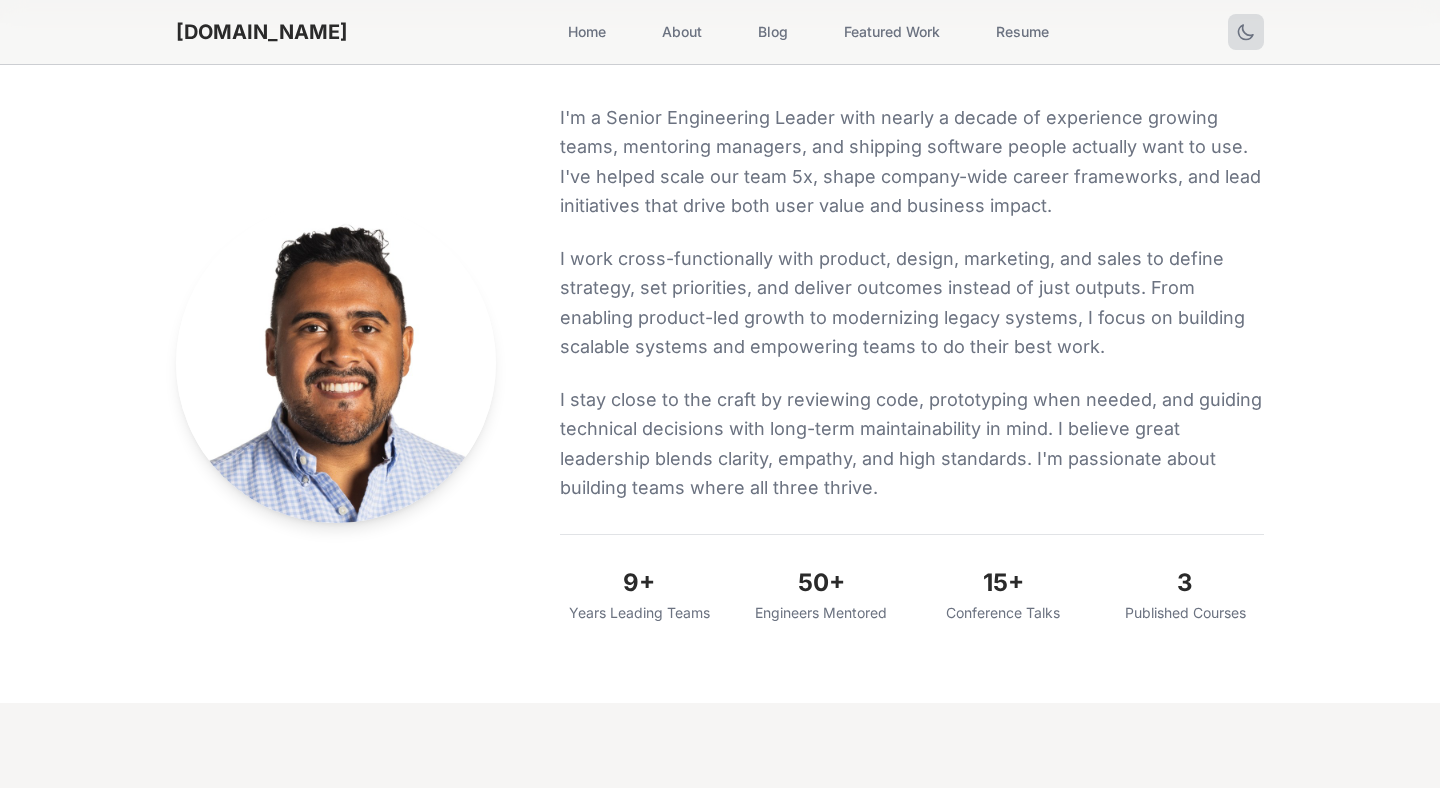 click on "I stay close to the craft by reviewing code, prototyping when needed, and guiding
technical decisions with long-term maintainability in mind. I believe great
leadership blends clarity, empathy, and high standards. I'm passionate about
building teams where all three thrive." at bounding box center [912, 443] 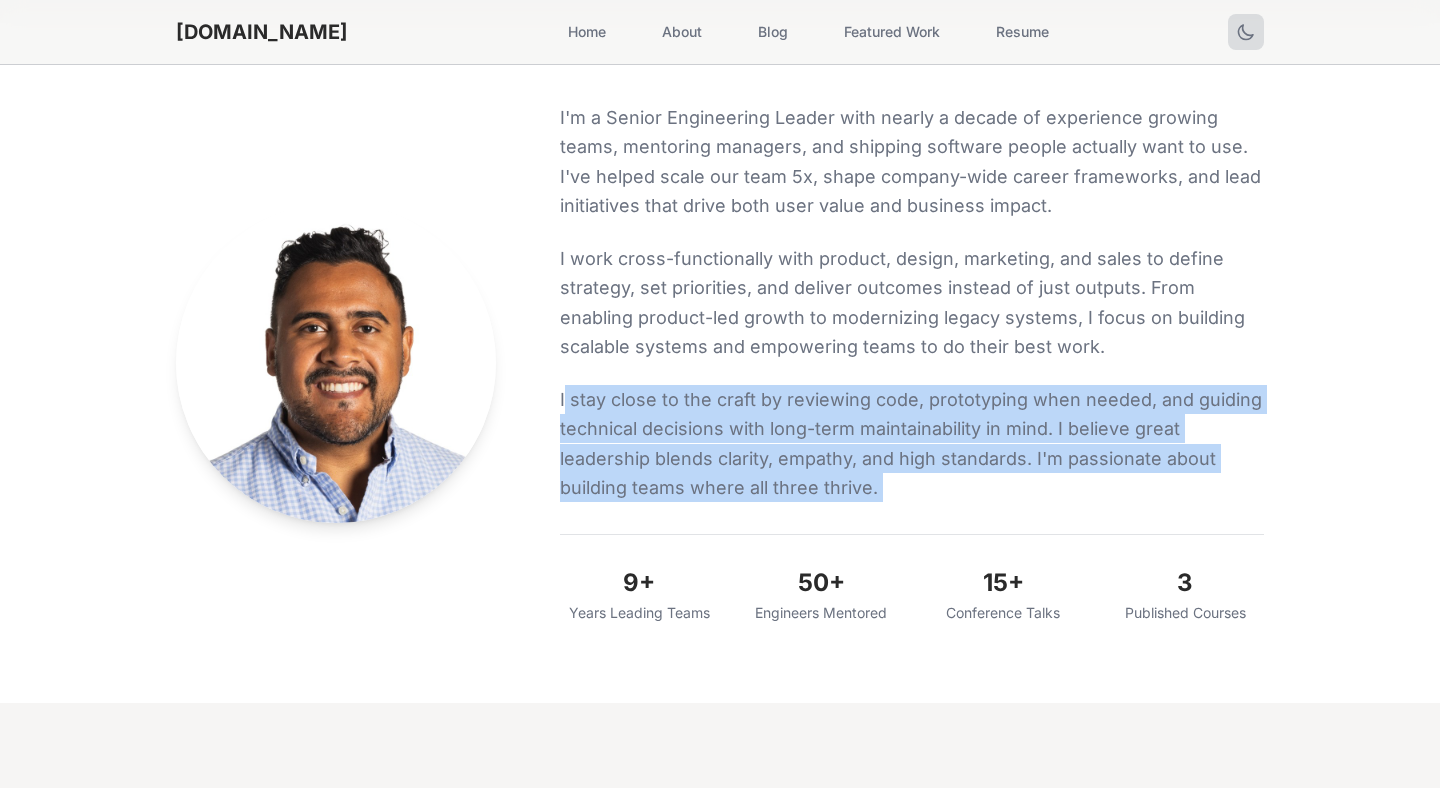 click on "I stay close to the craft by reviewing code, prototyping when needed, and guiding
technical decisions with long-term maintainability in mind. I believe great
leadership blends clarity, empathy, and high standards. I'm passionate about
building teams where all three thrive." at bounding box center [912, 443] 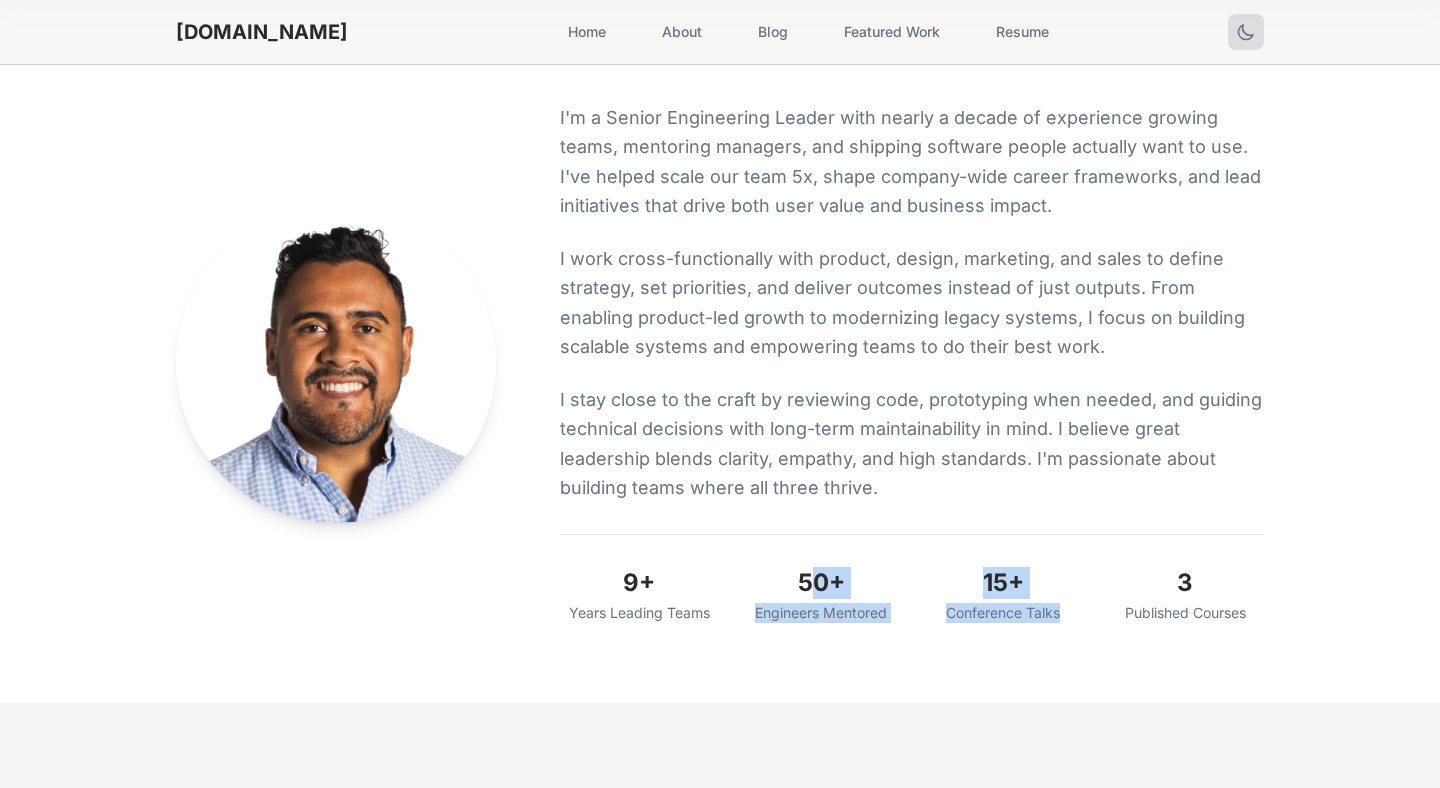 drag, startPoint x: 774, startPoint y: 595, endPoint x: 952, endPoint y: 626, distance: 180.67928 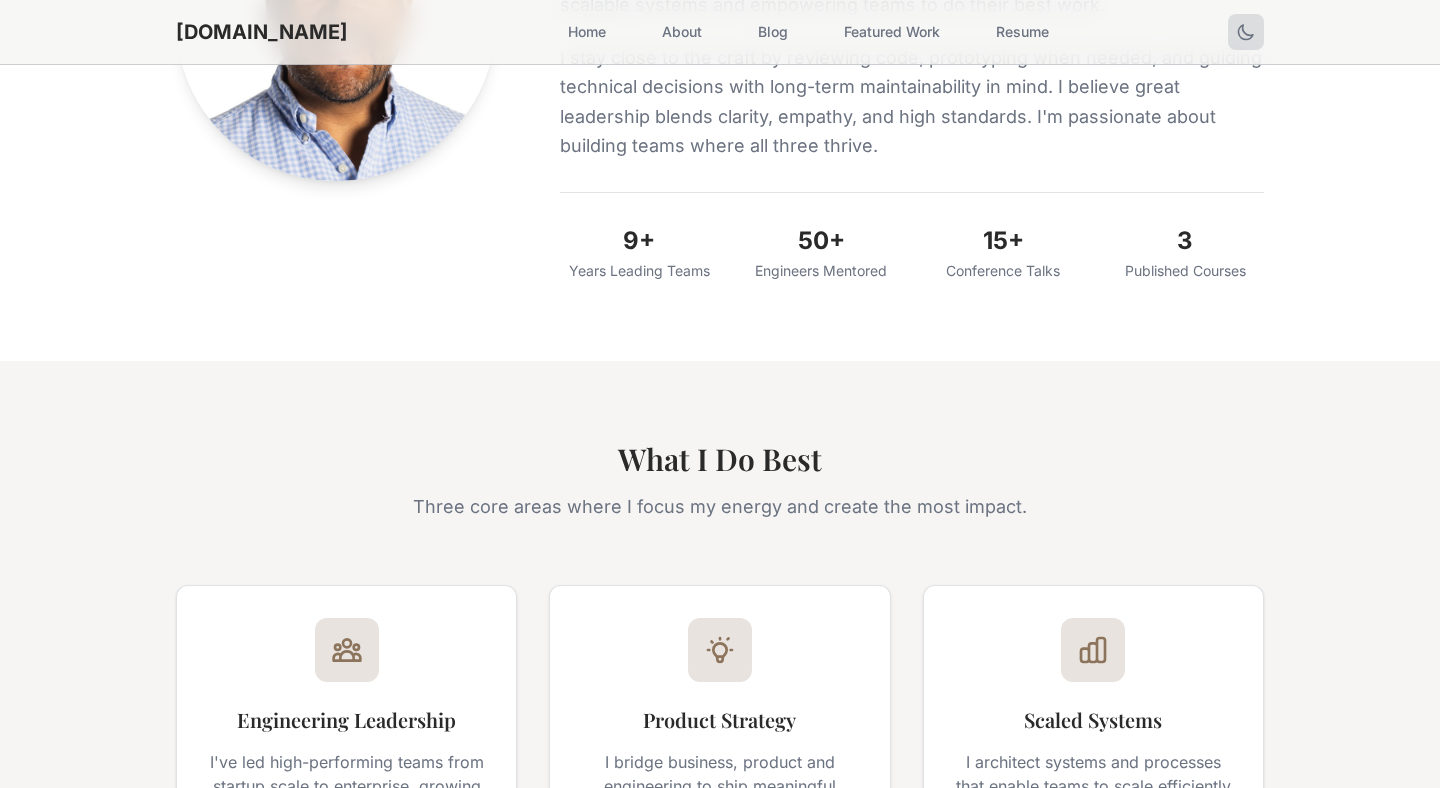scroll, scrollTop: 657, scrollLeft: 0, axis: vertical 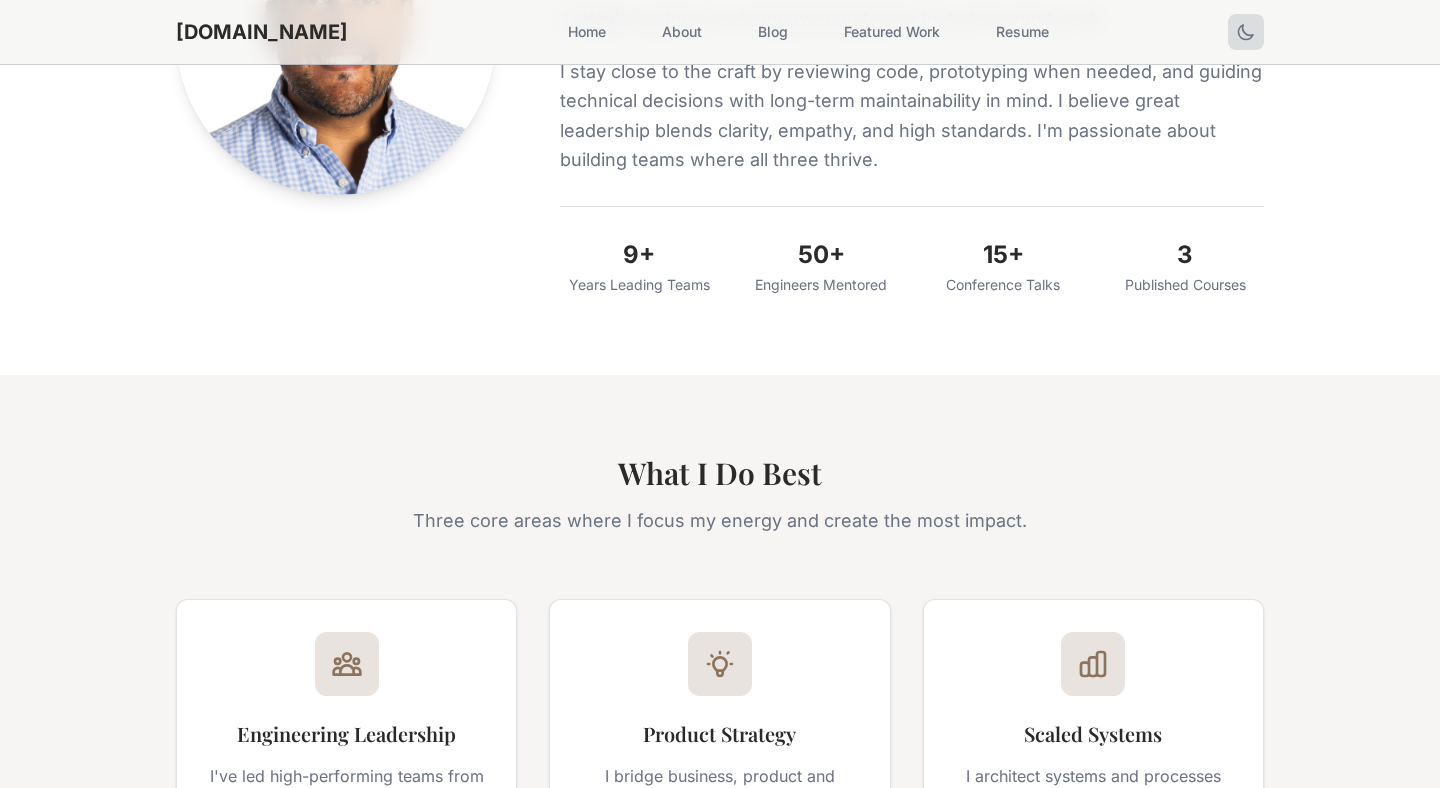 click on "What I Do Best" at bounding box center [720, 473] 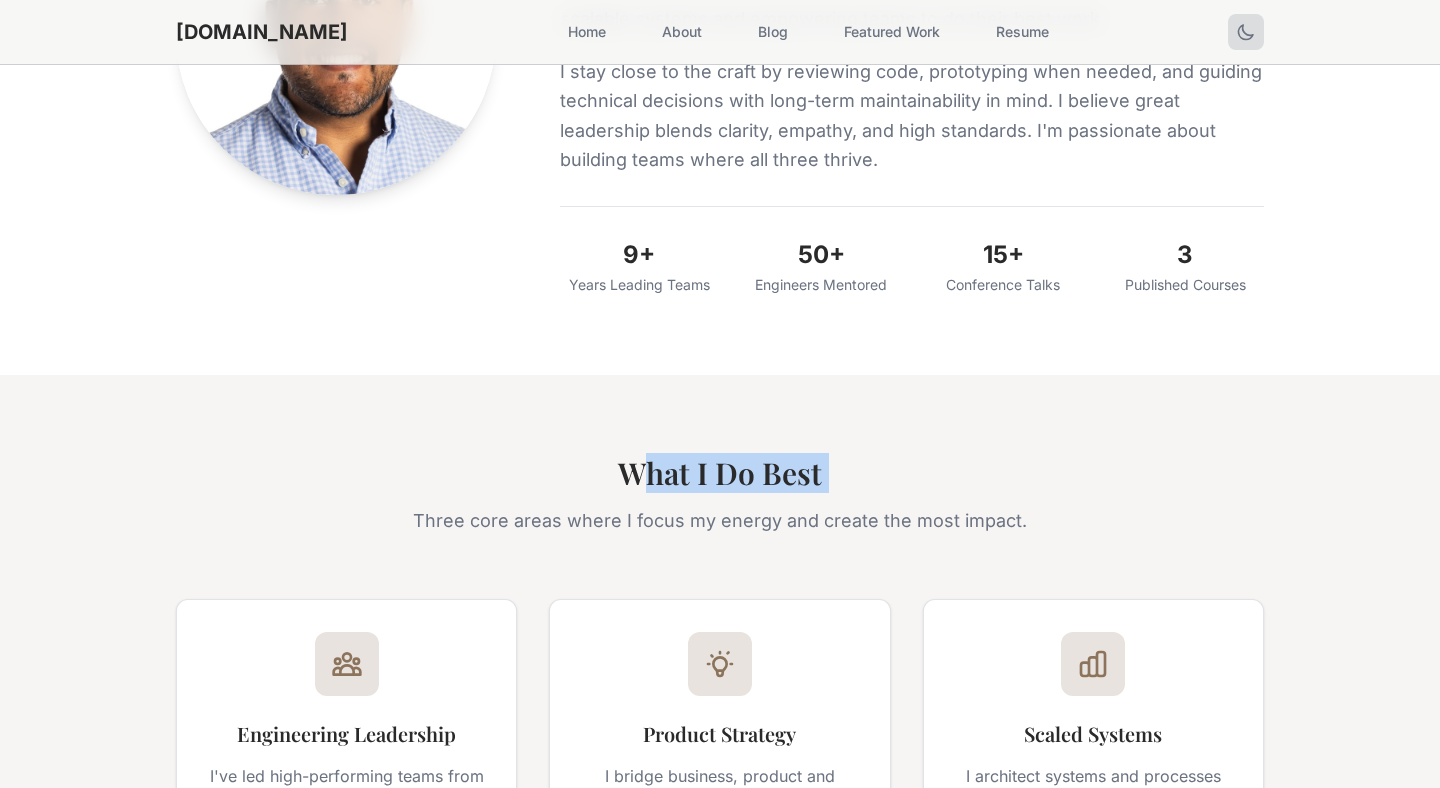 click on "What I Do Best" at bounding box center (720, 473) 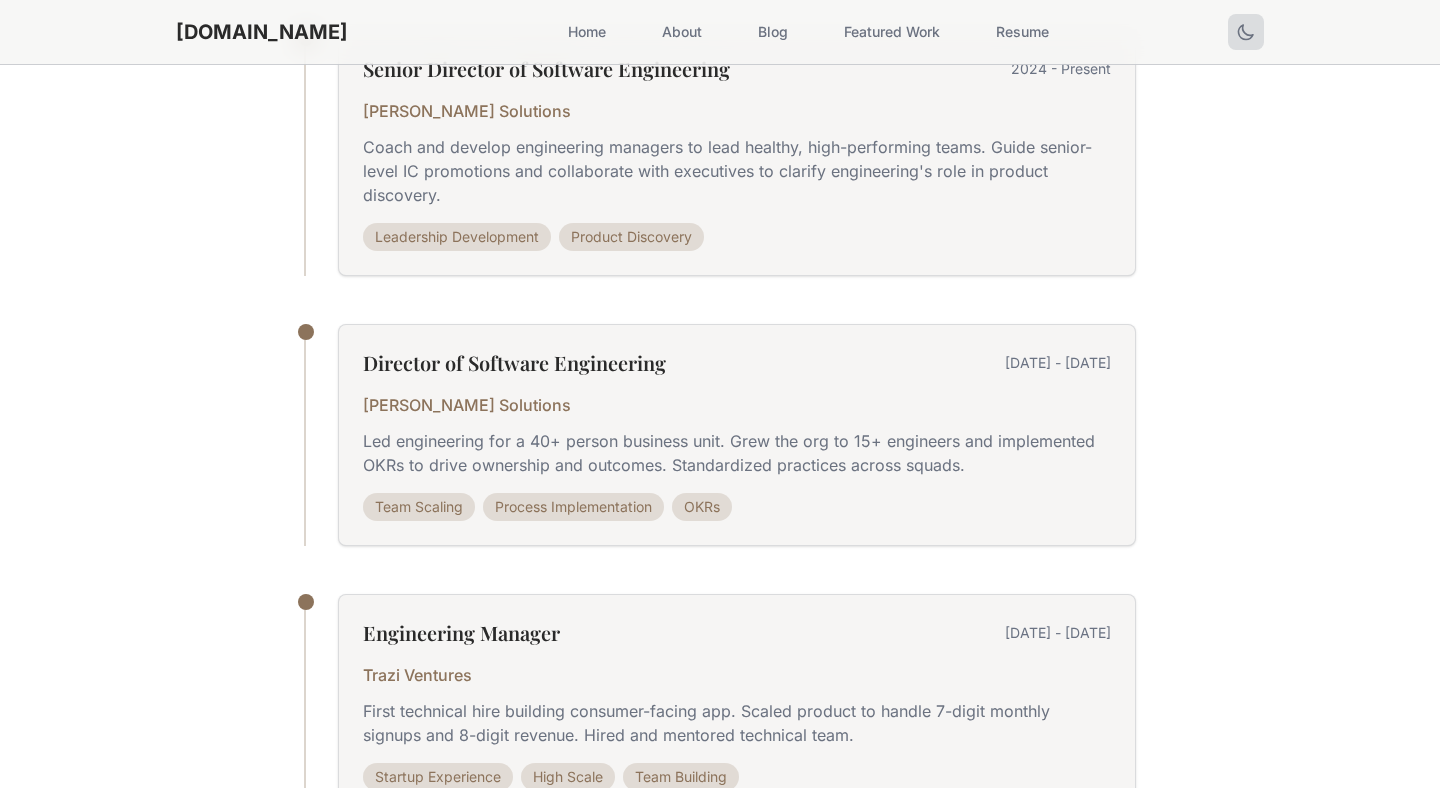scroll, scrollTop: 1851, scrollLeft: 0, axis: vertical 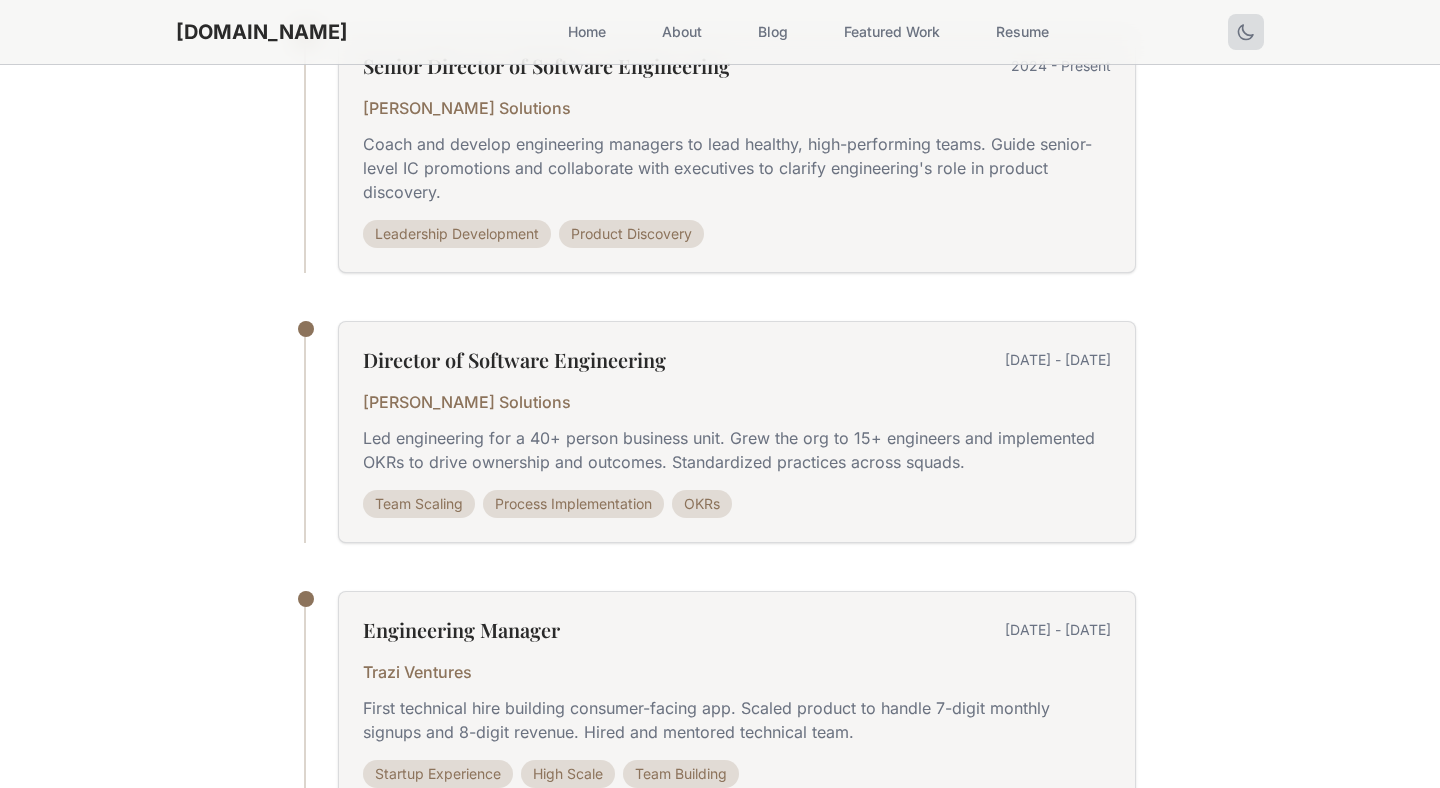 click on "Led engineering for a 40+ person business unit. Grew the org to 15+ engineers and
implemented OKRs to drive ownership and outcomes. Standardized practices across
squads." at bounding box center (737, 450) 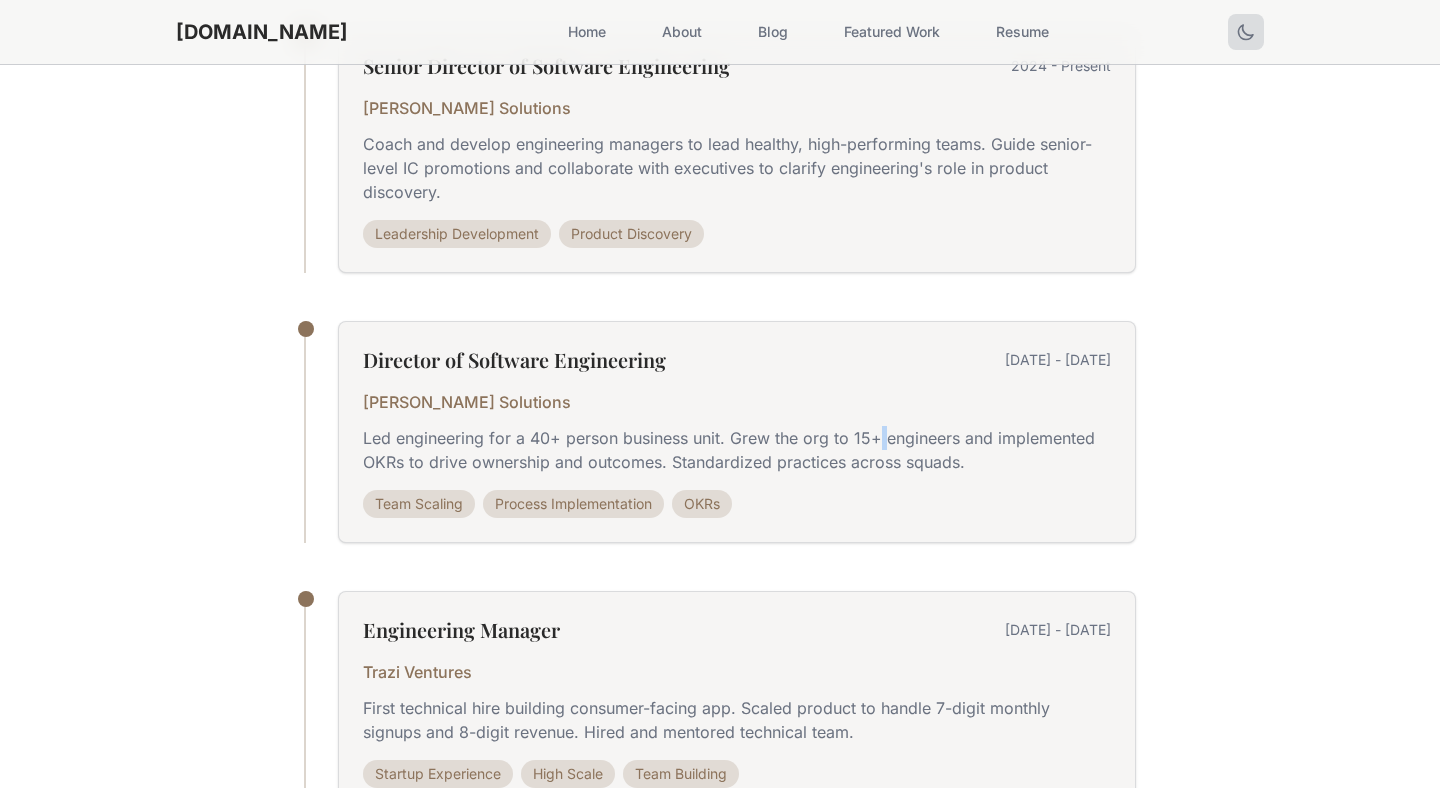 click on "Led engineering for a 40+ person business unit. Grew the org to 15+ engineers and
implemented OKRs to drive ownership and outcomes. Standardized practices across
squads." at bounding box center [737, 450] 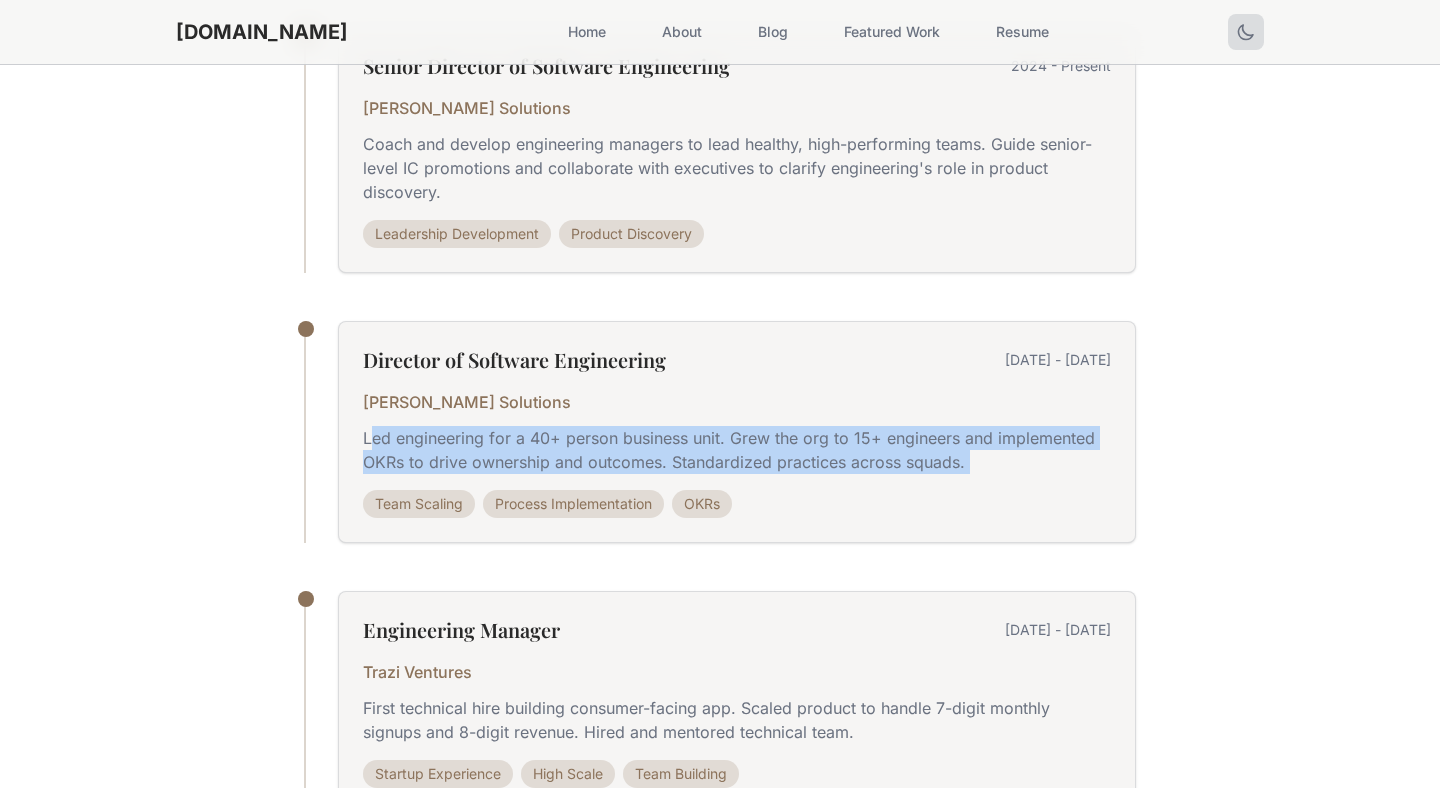 click on "Led engineering for a 40+ person business unit. Grew the org to 15+ engineers and
implemented OKRs to drive ownership and outcomes. Standardized practices across
squads." at bounding box center (737, 450) 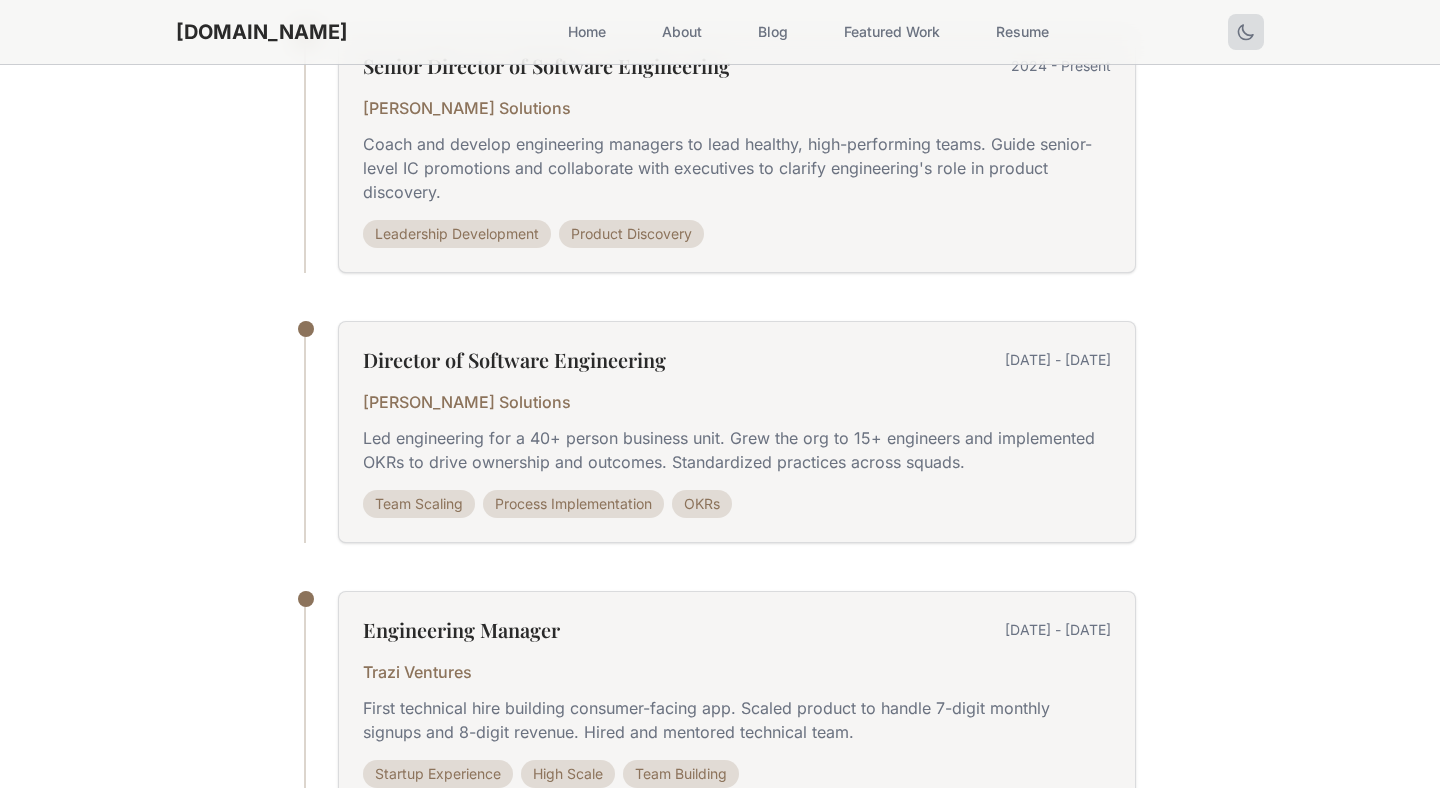 click on "Director of Software Engineering
2021 - 2024
Ramsey Solutions
Led engineering for a 40+ person business unit. Grew the org to 15+ engineers and
implemented OKRs to drive ownership and outcomes. Standardized practices across
squads.
Team Scaling   Process Implementation   OKRs" at bounding box center [737, 432] 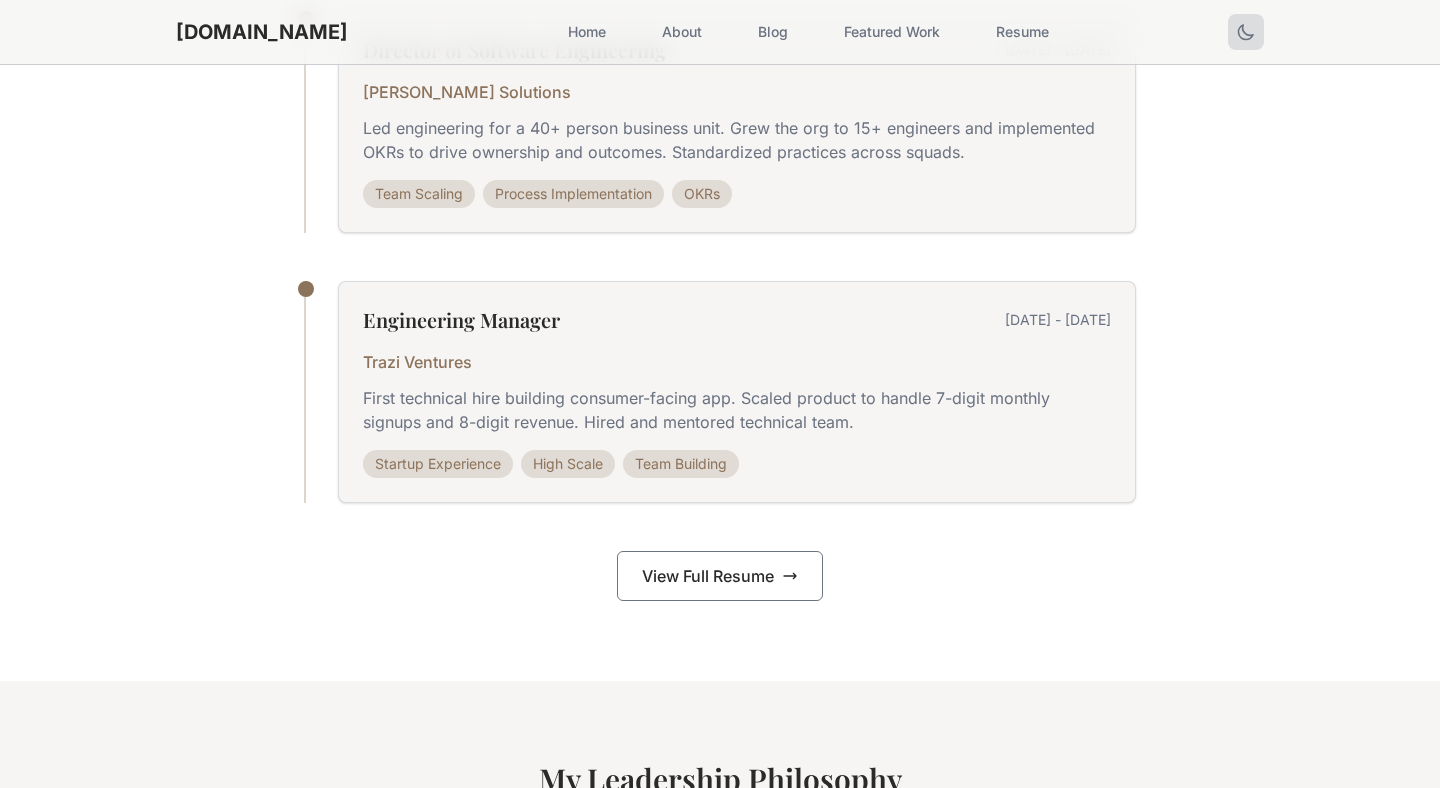 scroll, scrollTop: 2162, scrollLeft: 0, axis: vertical 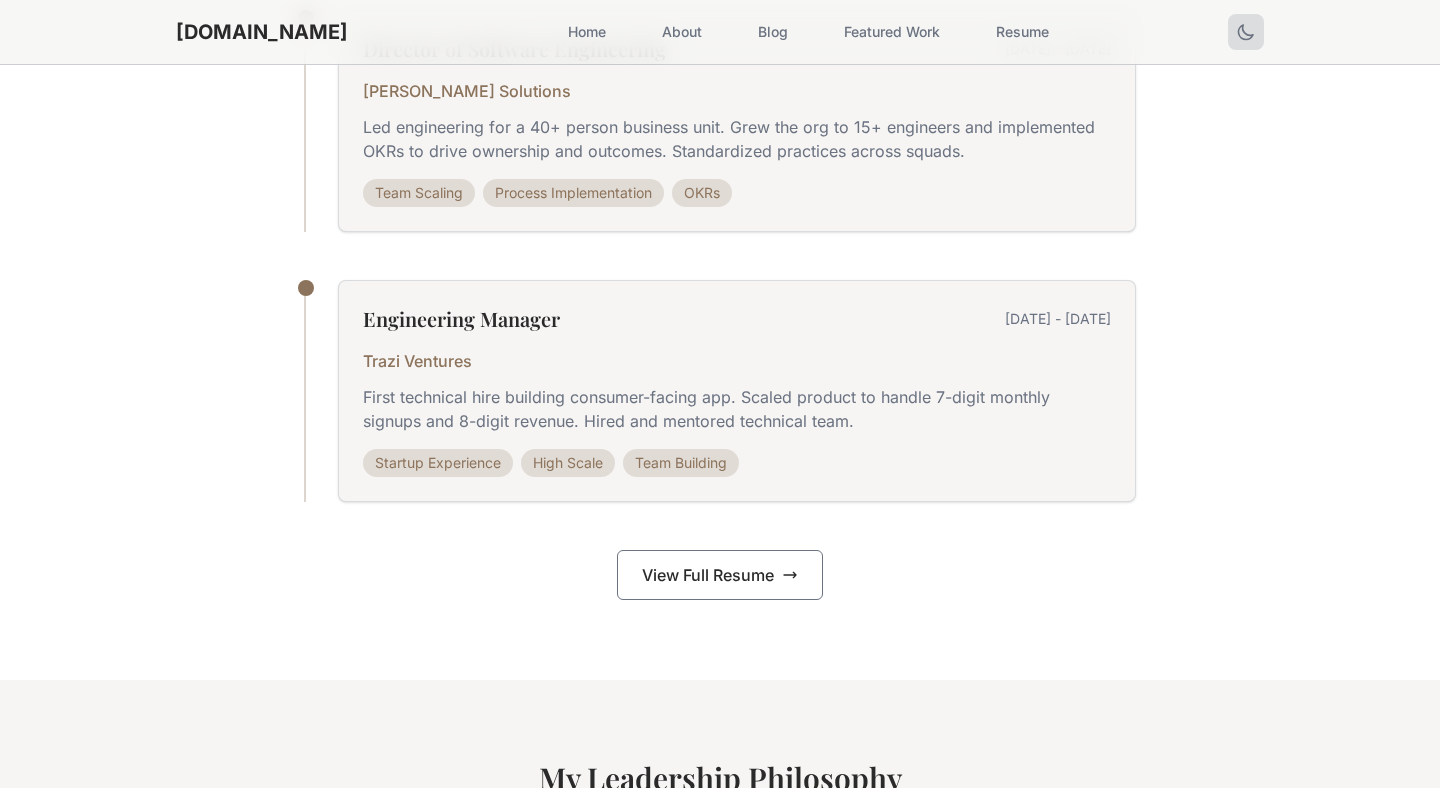 click on "Startup Experience   High Scale   Team Building" at bounding box center [737, 463] 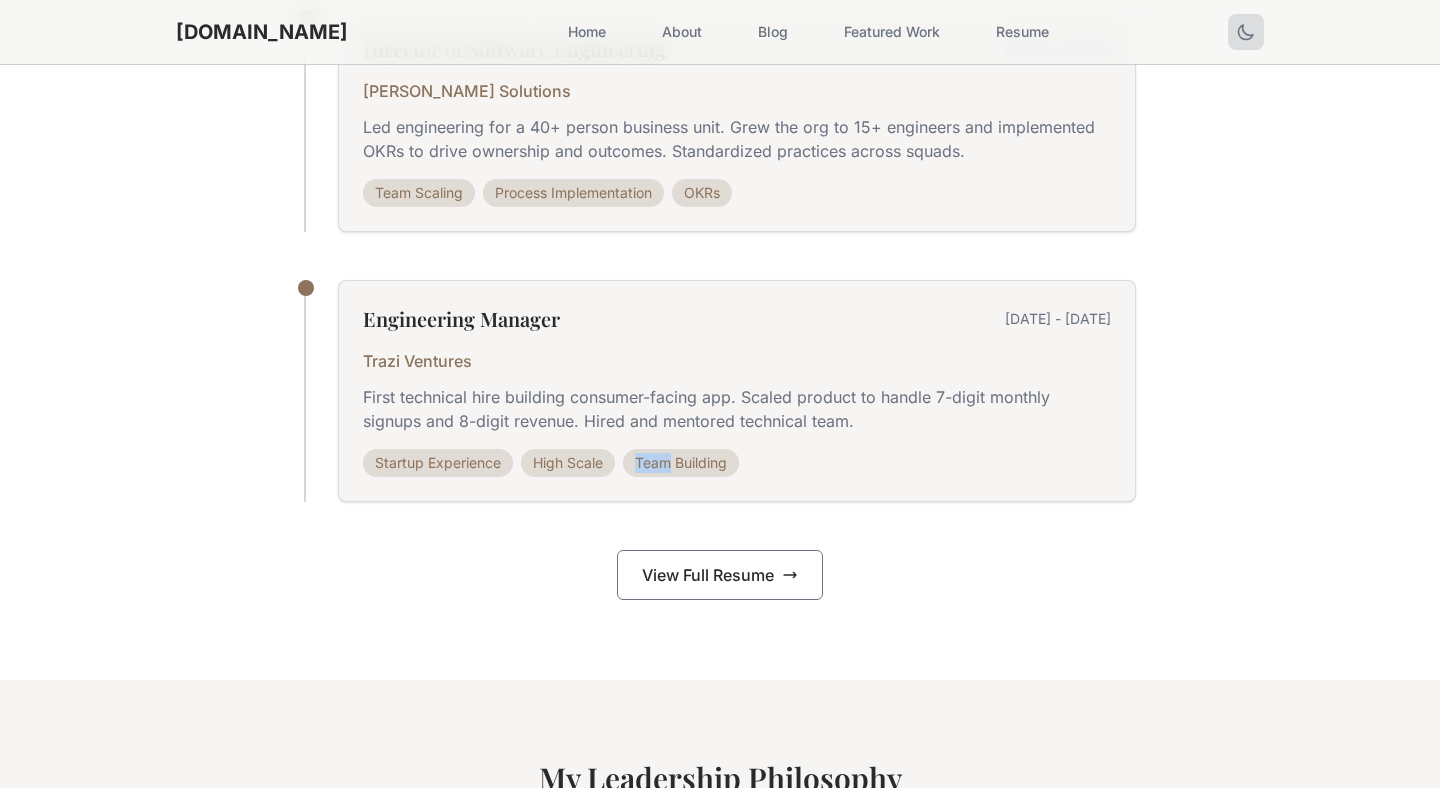 click on "Startup Experience   High Scale   Team Building" at bounding box center [737, 463] 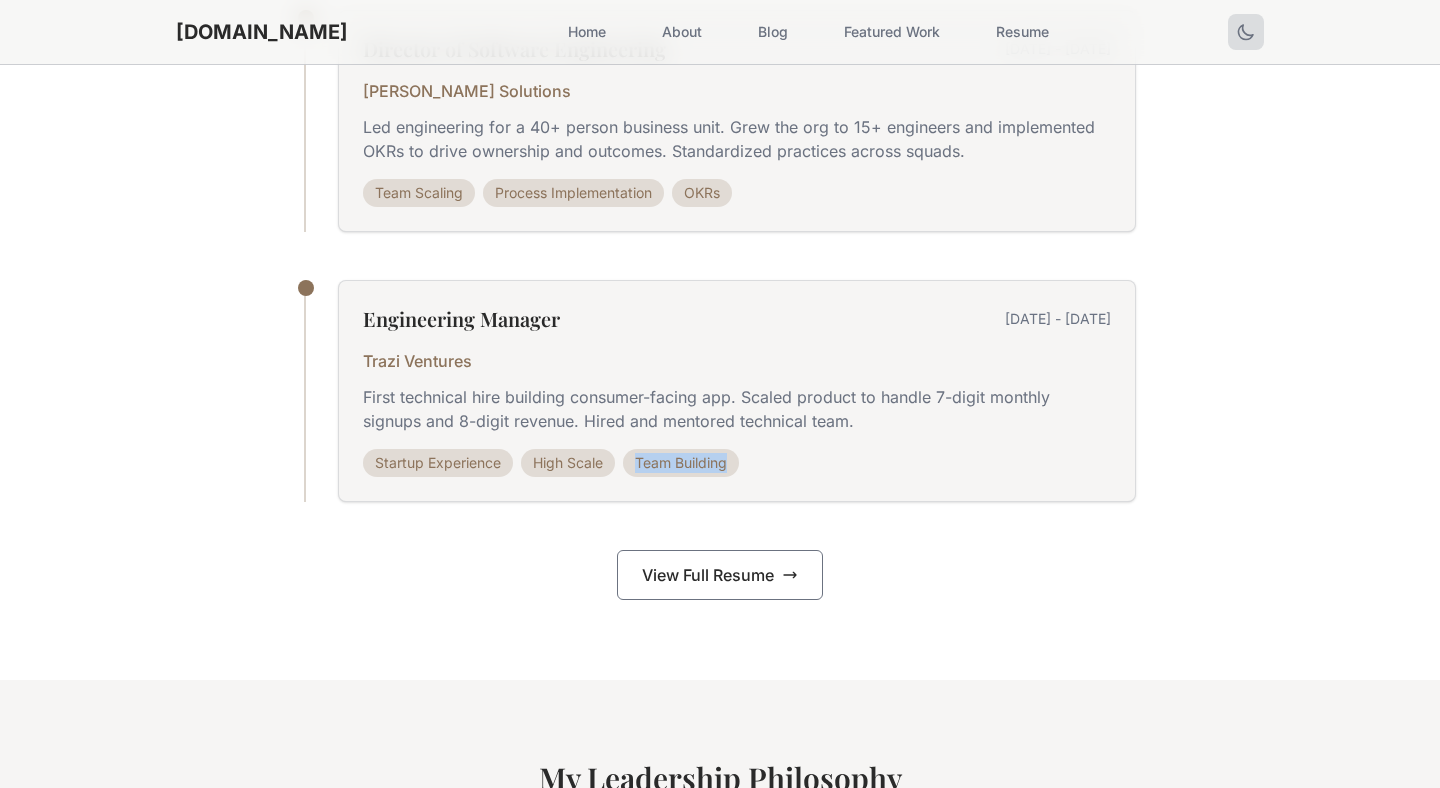 click on "Startup Experience   High Scale   Team Building" at bounding box center [737, 463] 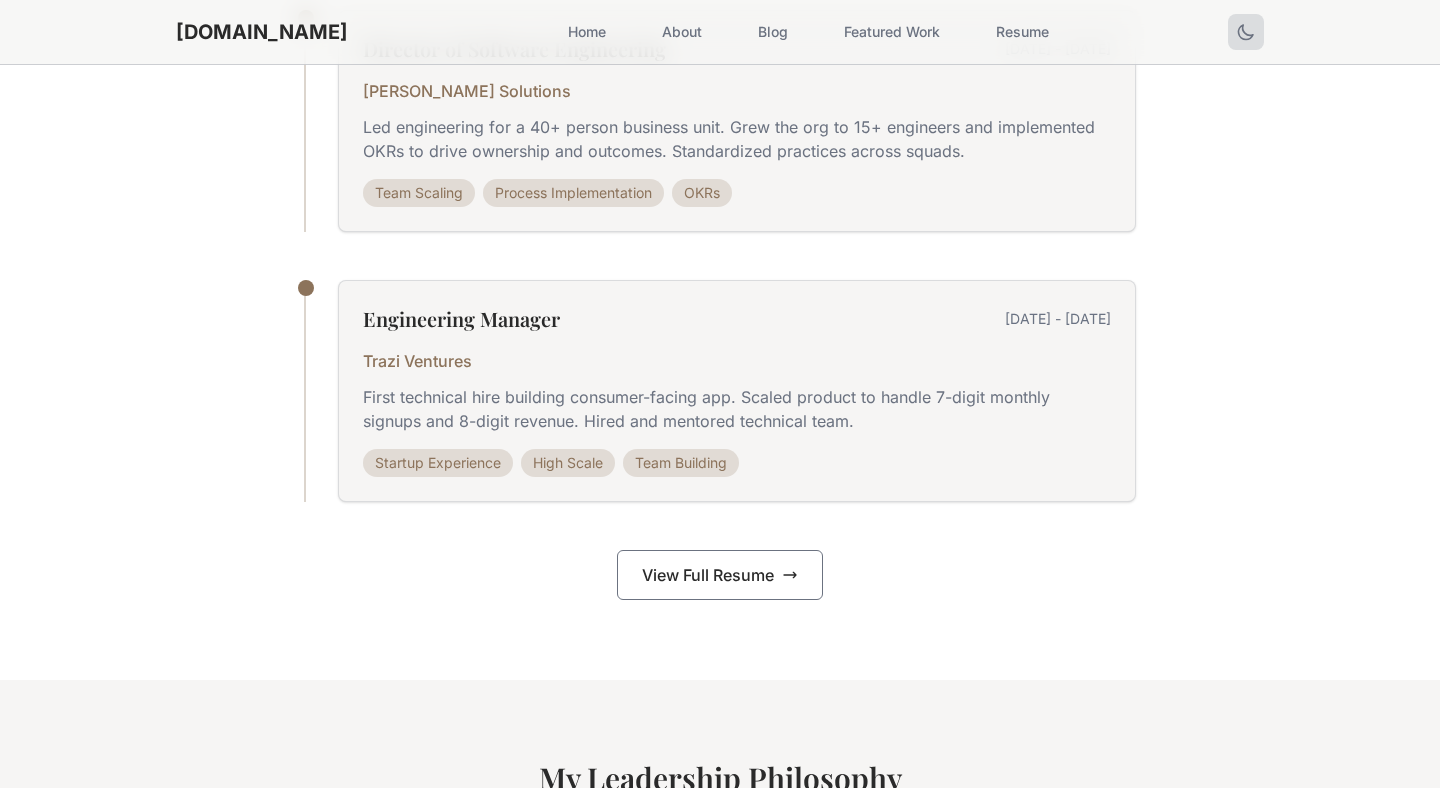 click on "First technical hire building consumer-facing app. Scaled product to handle 7-digit
monthly signups and 8-digit revenue. Hired and mentored technical team." at bounding box center (737, 409) 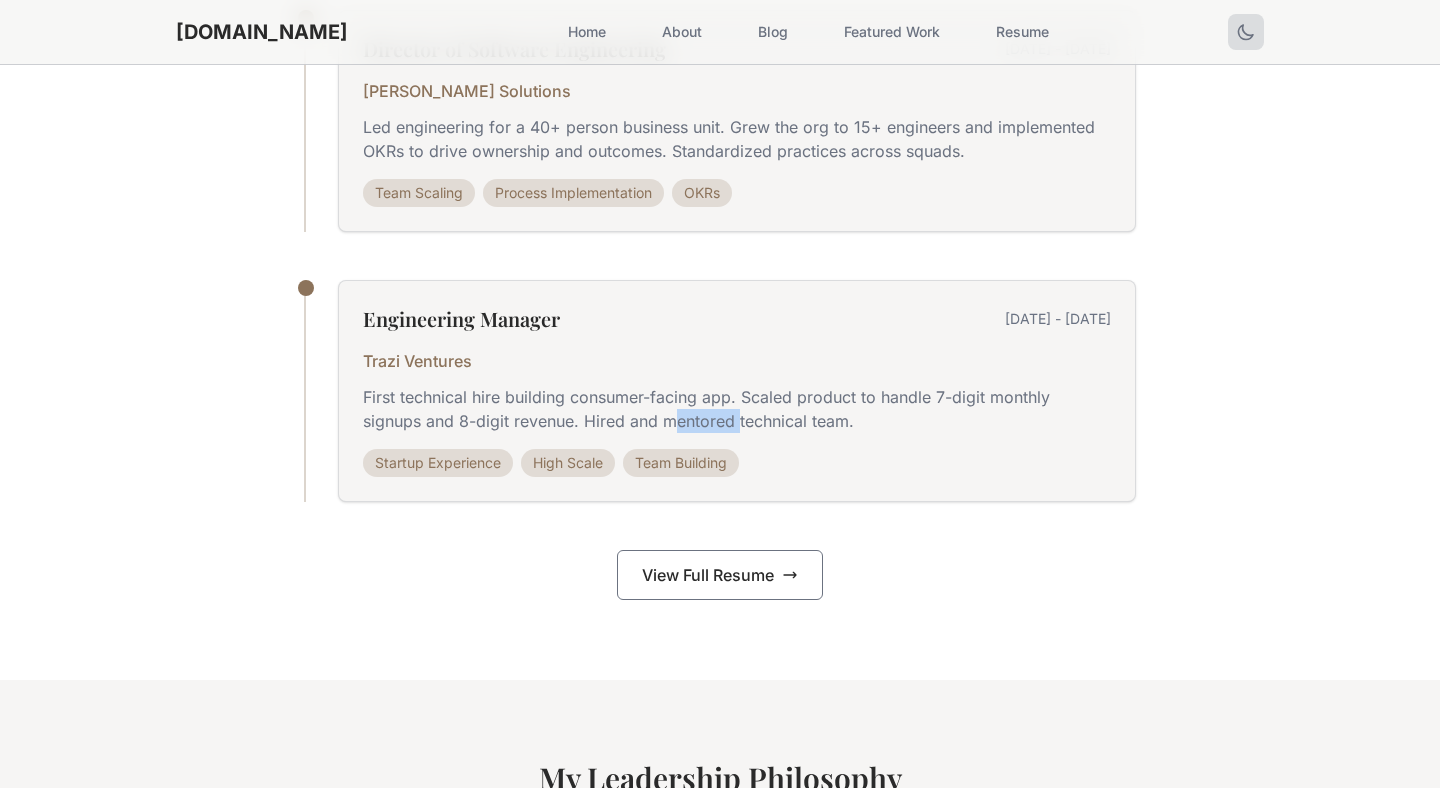 click on "First technical hire building consumer-facing app. Scaled product to handle 7-digit
monthly signups and 8-digit revenue. Hired and mentored technical team." at bounding box center [737, 409] 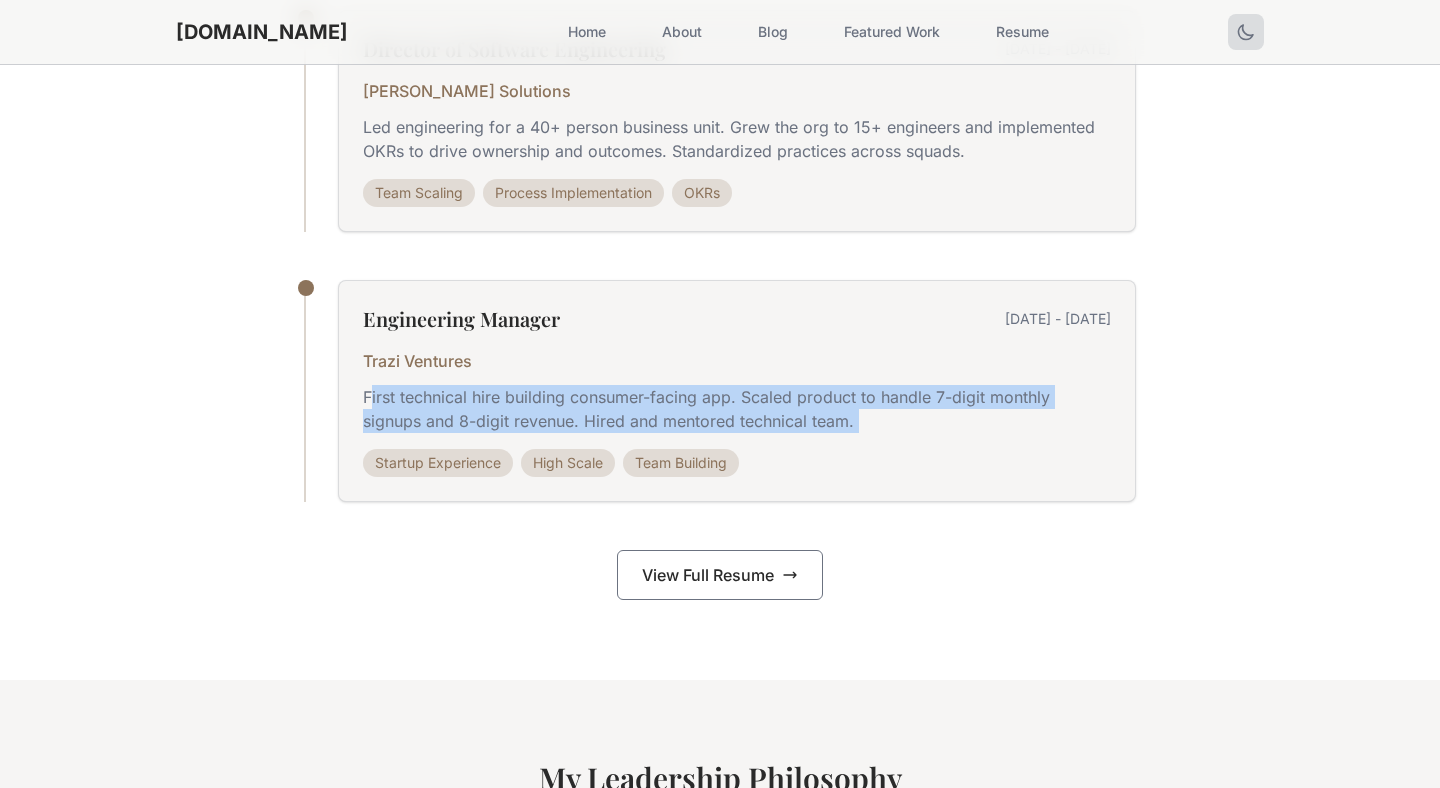 click on "First technical hire building consumer-facing app. Scaled product to handle 7-digit
monthly signups and 8-digit revenue. Hired and mentored technical team." at bounding box center (737, 409) 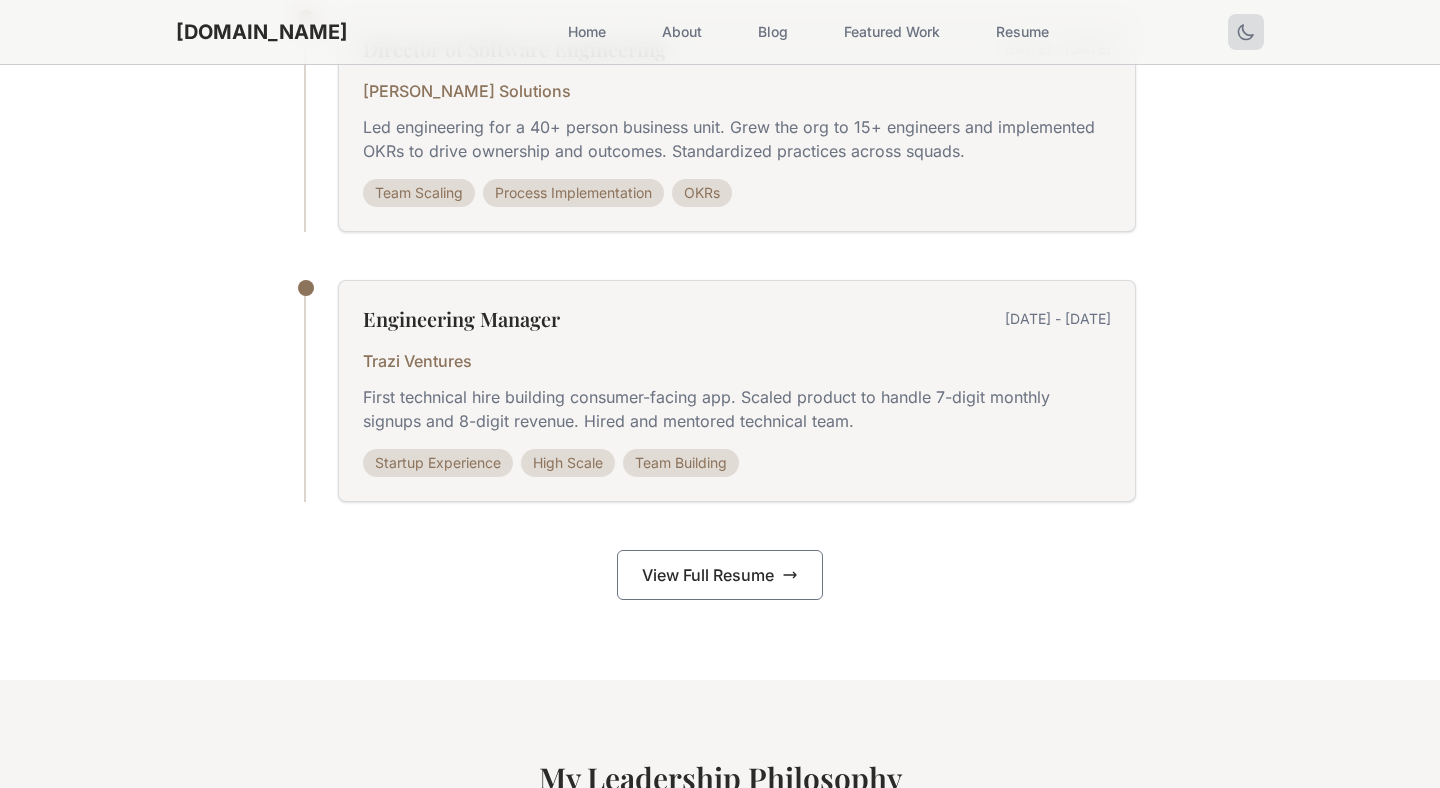 click on "Startup Experience   High Scale   Team Building" at bounding box center (737, 463) 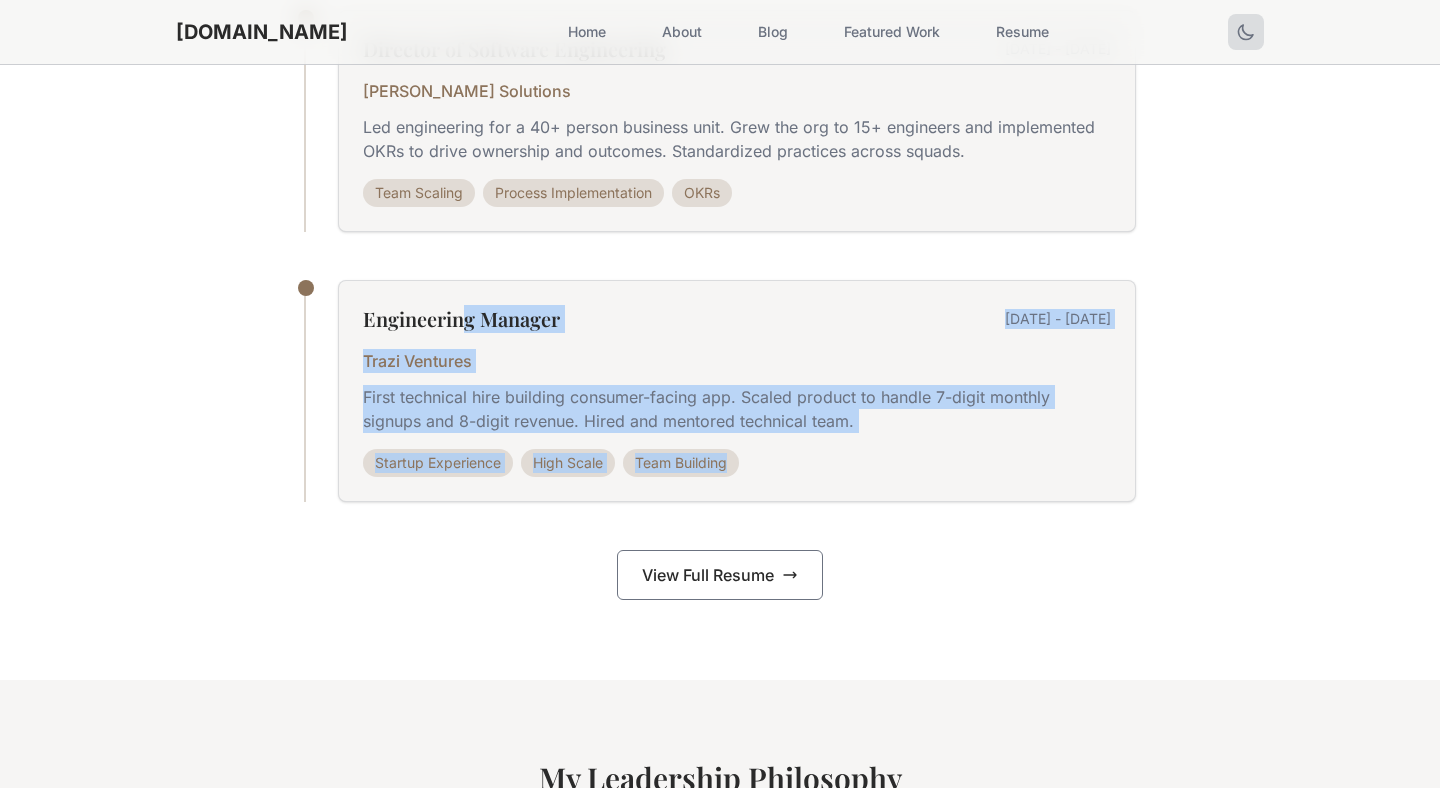 drag, startPoint x: 763, startPoint y: 473, endPoint x: 449, endPoint y: 312, distance: 352.86966 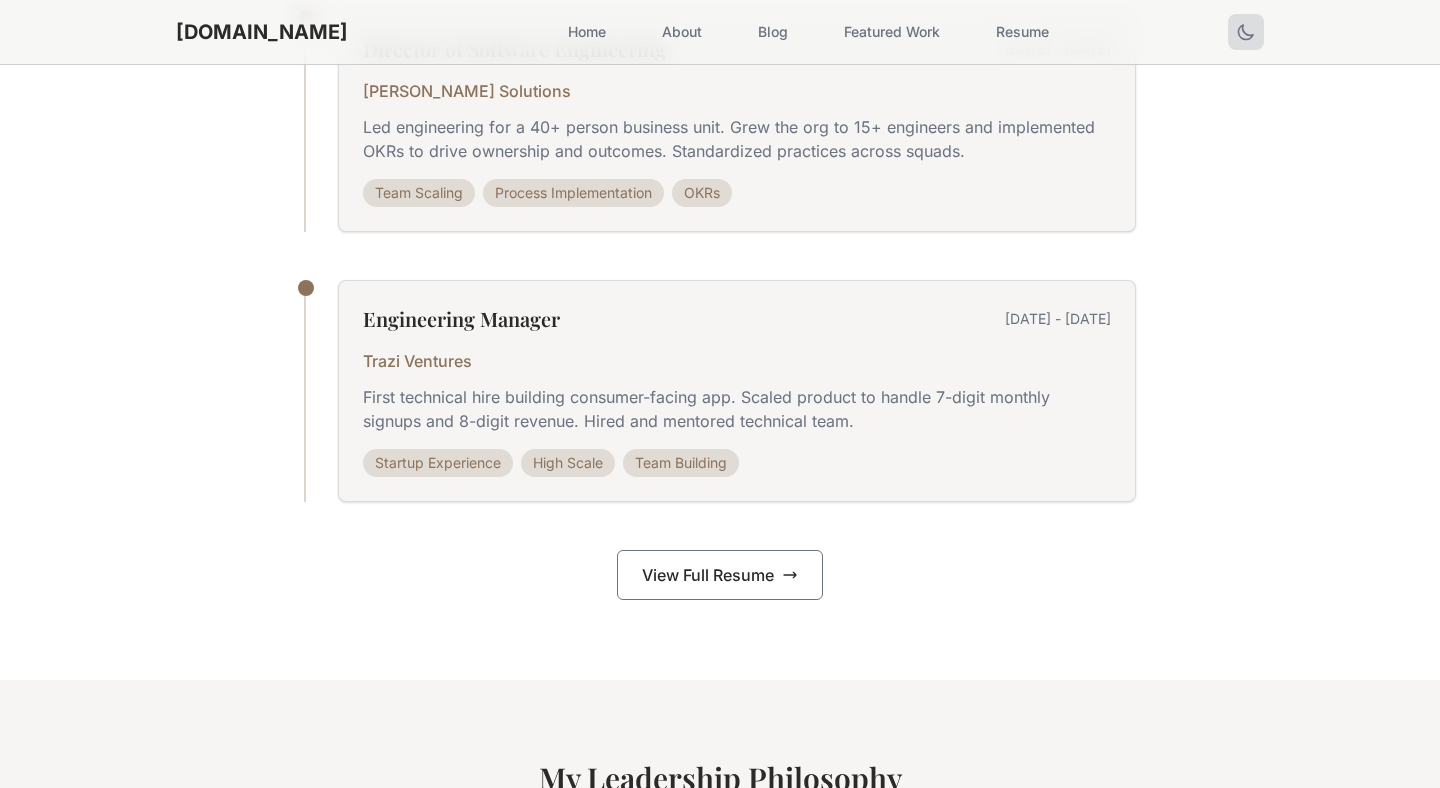 click on "Engineering Manager
2017 - 2019
Trazi Ventures
First technical hire building consumer-facing app. Scaled product to handle 7-digit
monthly signups and 8-digit revenue. Hired and mentored technical team.
Startup Experience   High Scale   Team Building" at bounding box center [737, 391] 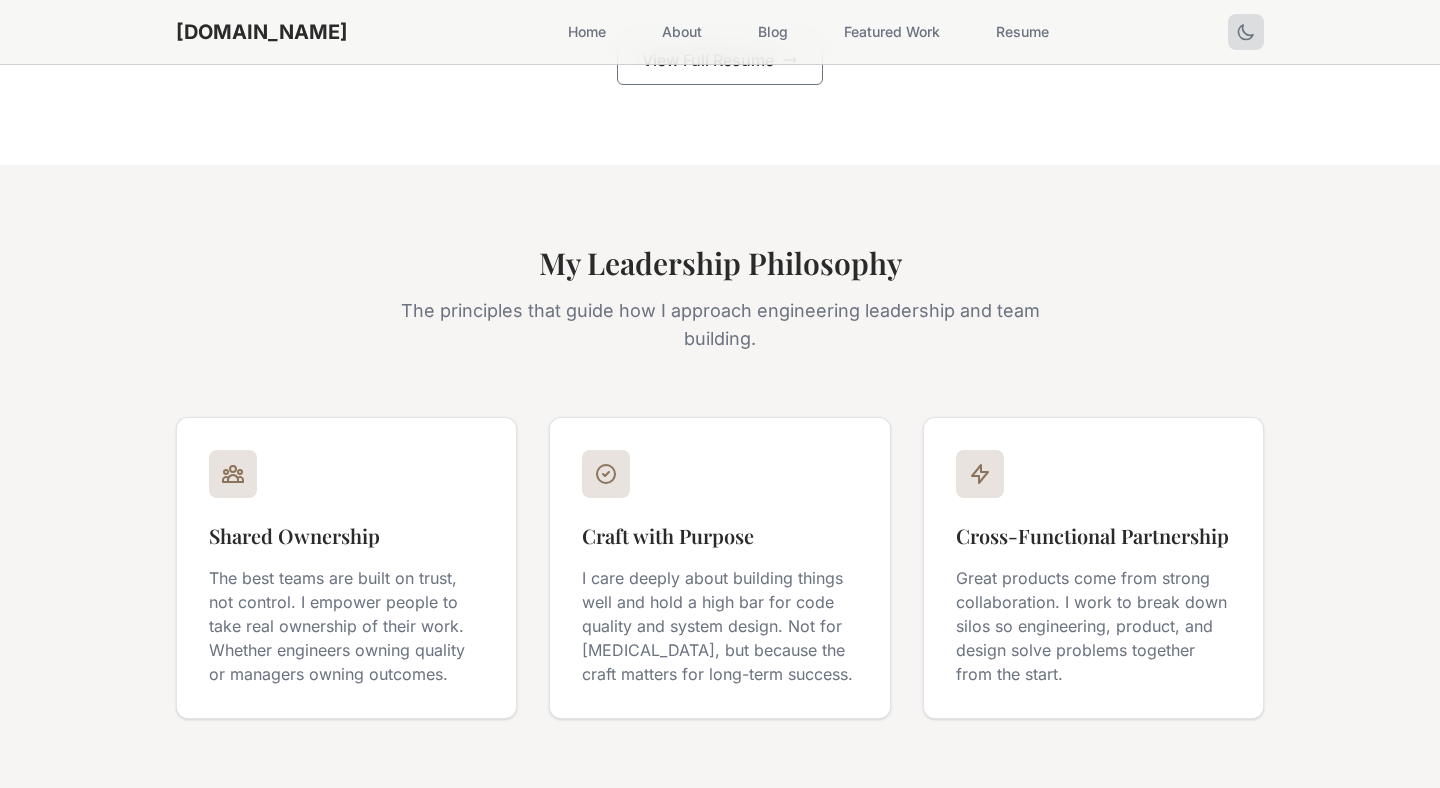 scroll, scrollTop: 2696, scrollLeft: 0, axis: vertical 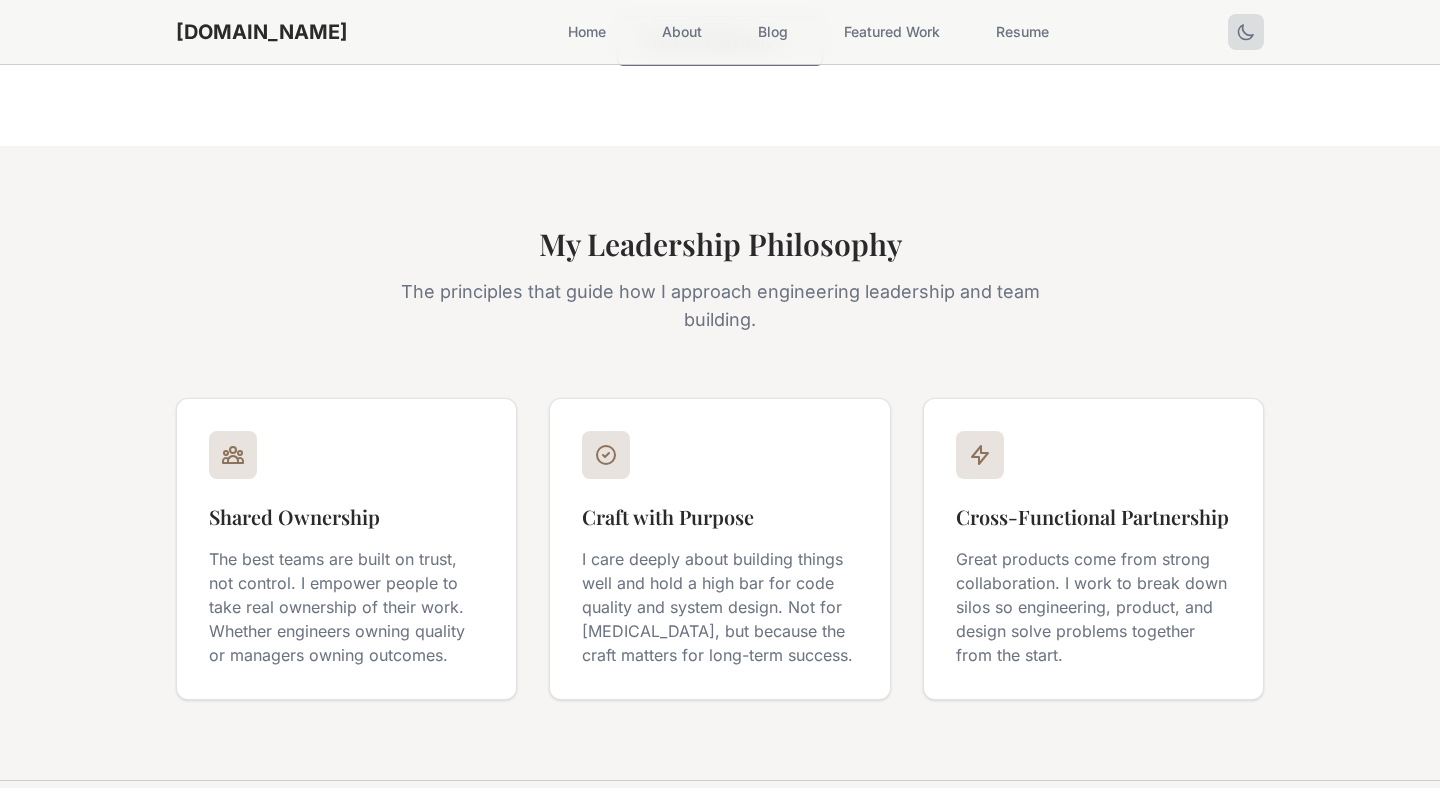click on "My Leadership Philosophy
The principles that guide how I approach engineering leadership and team building.
Shared Ownership
The best teams are built on trust, not control. I empower people to take real
ownership of their work. Whether engineers owning quality or managers owning outcomes.
Craft with Purpose
I care deeply about building things well and hold a high bar for code quality and
system design. Not for perfectionism, but because the craft matters for long-term
success.
Cross-Functional Partnership
Great products come from strong collaboration. I work to break down silos so
engineering, product, and design solve problems together from the start." at bounding box center (720, 463) 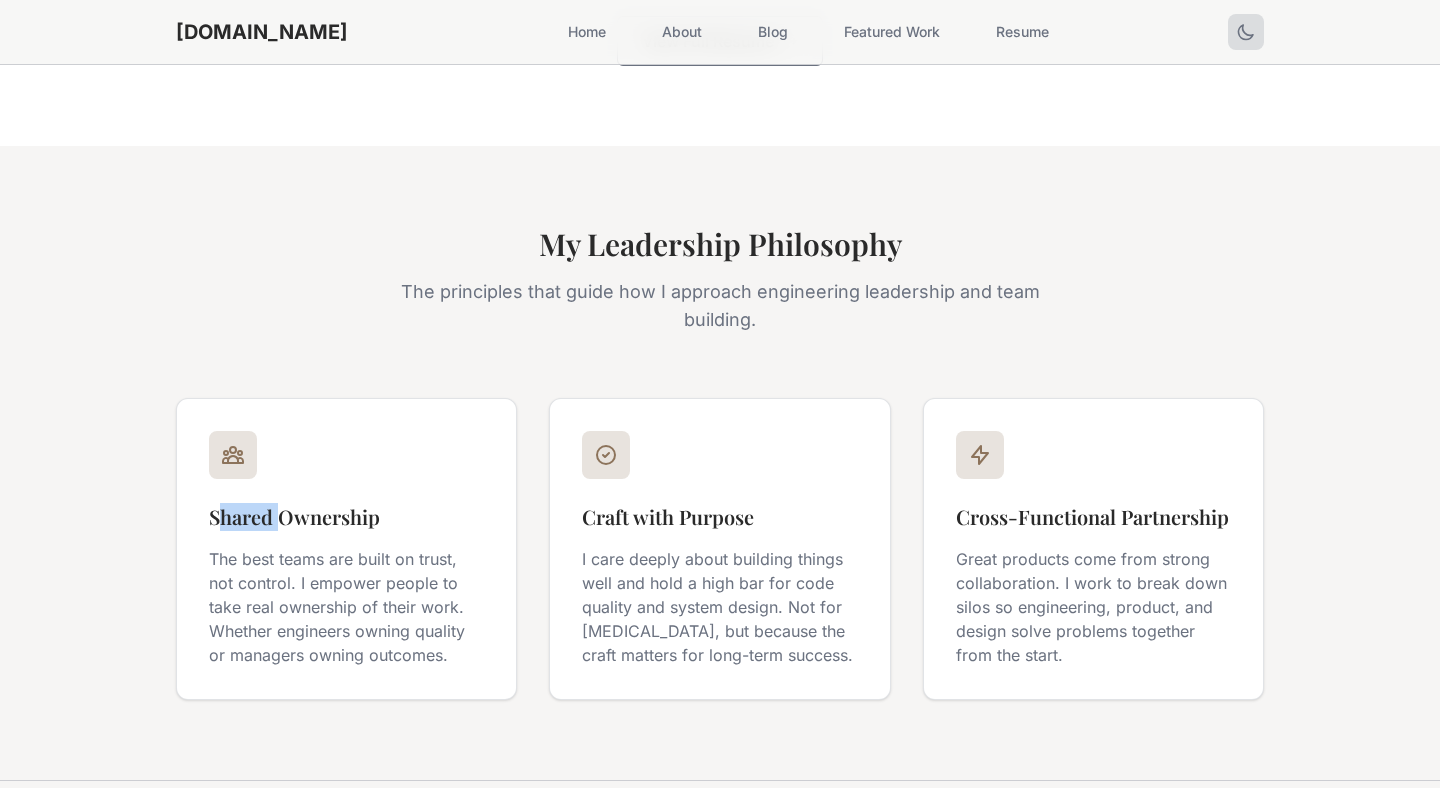 click on "My Leadership Philosophy
The principles that guide how I approach engineering leadership and team building.
Shared Ownership
The best teams are built on trust, not control. I empower people to take real
ownership of their work. Whether engineers owning quality or managers owning outcomes.
Craft with Purpose
I care deeply about building things well and hold a high bar for code quality and
system design. Not for perfectionism, but because the craft matters for long-term
success.
Cross-Functional Partnership
Great products come from strong collaboration. I work to break down silos so
engineering, product, and design solve problems together from the start." at bounding box center [720, 463] 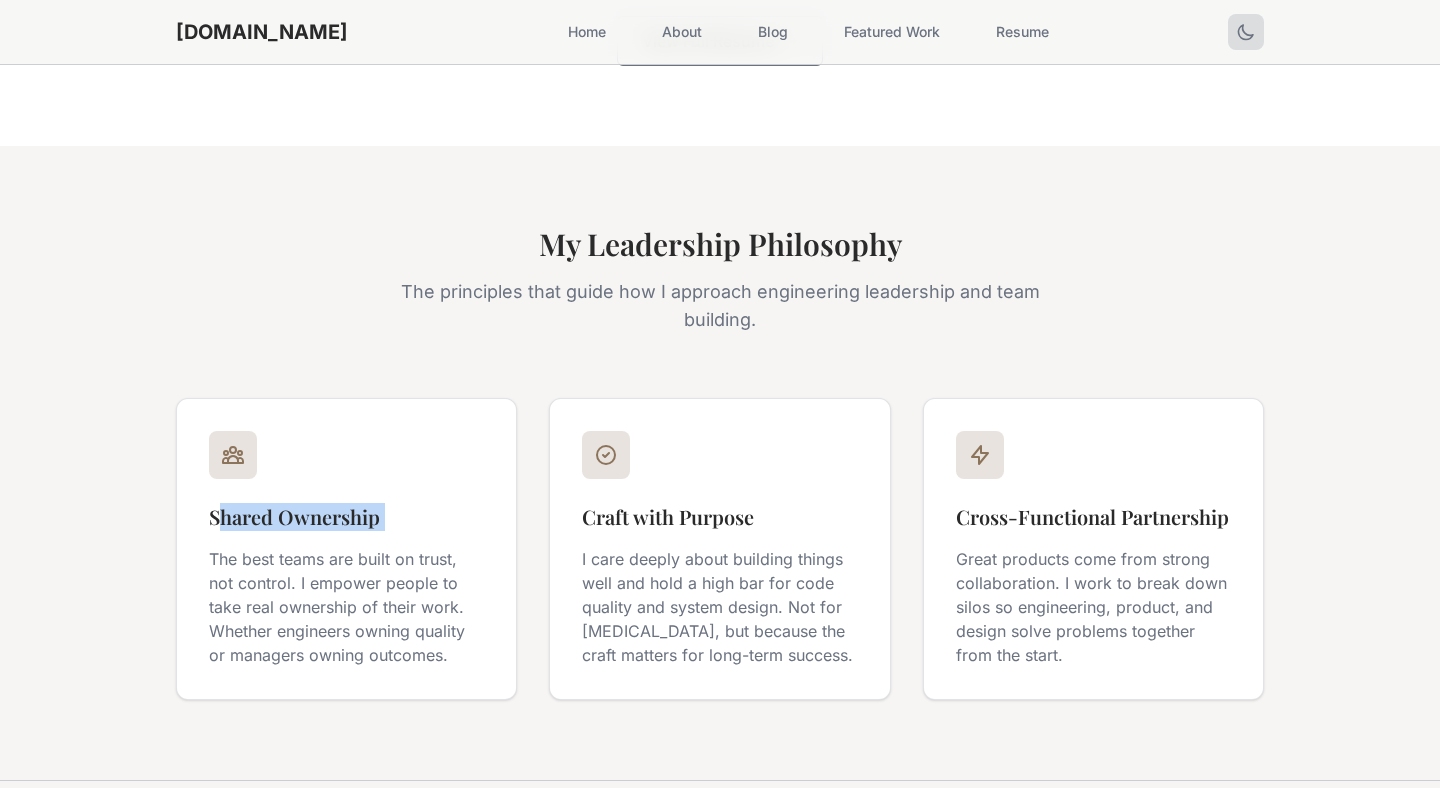 click on "My Leadership Philosophy
The principles that guide how I approach engineering leadership and team building.
Shared Ownership
The best teams are built on trust, not control. I empower people to take real
ownership of their work. Whether engineers owning quality or managers owning outcomes.
Craft with Purpose
I care deeply about building things well and hold a high bar for code quality and
system design. Not for perfectionism, but because the craft matters for long-term
success.
Cross-Functional Partnership
Great products come from strong collaboration. I work to break down silos so
engineering, product, and design solve problems together from the start." at bounding box center (720, 463) 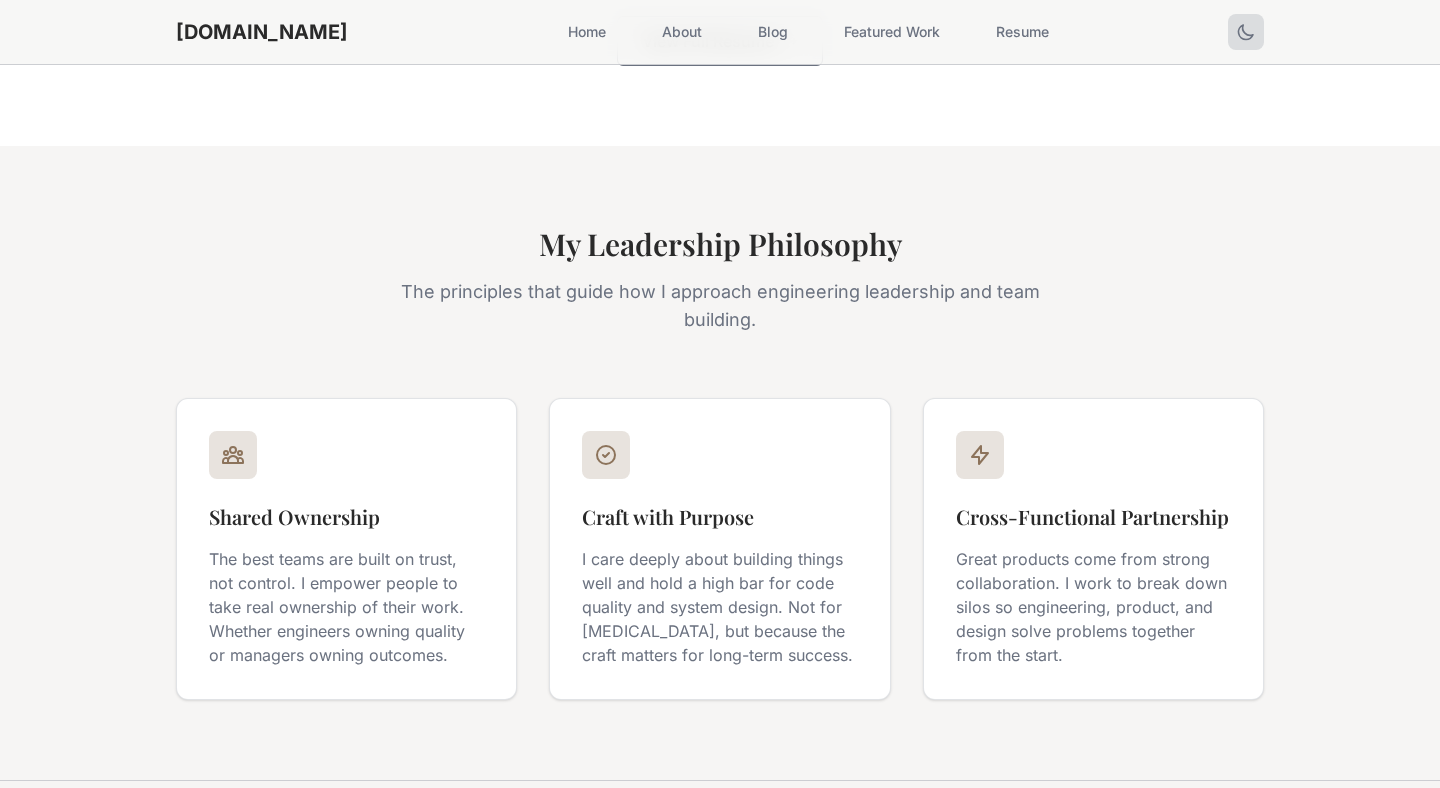 click on "My Leadership Philosophy
The principles that guide how I approach engineering leadership and team building.
Shared Ownership
The best teams are built on trust, not control. I empower people to take real
ownership of their work. Whether engineers owning quality or managers owning outcomes.
Craft with Purpose
I care deeply about building things well and hold a high bar for code quality and
system design. Not for perfectionism, but because the craft matters for long-term
success.
Cross-Functional Partnership
Great products come from strong collaboration. I work to break down silos so
engineering, product, and design solve problems together from the start." at bounding box center (720, 463) 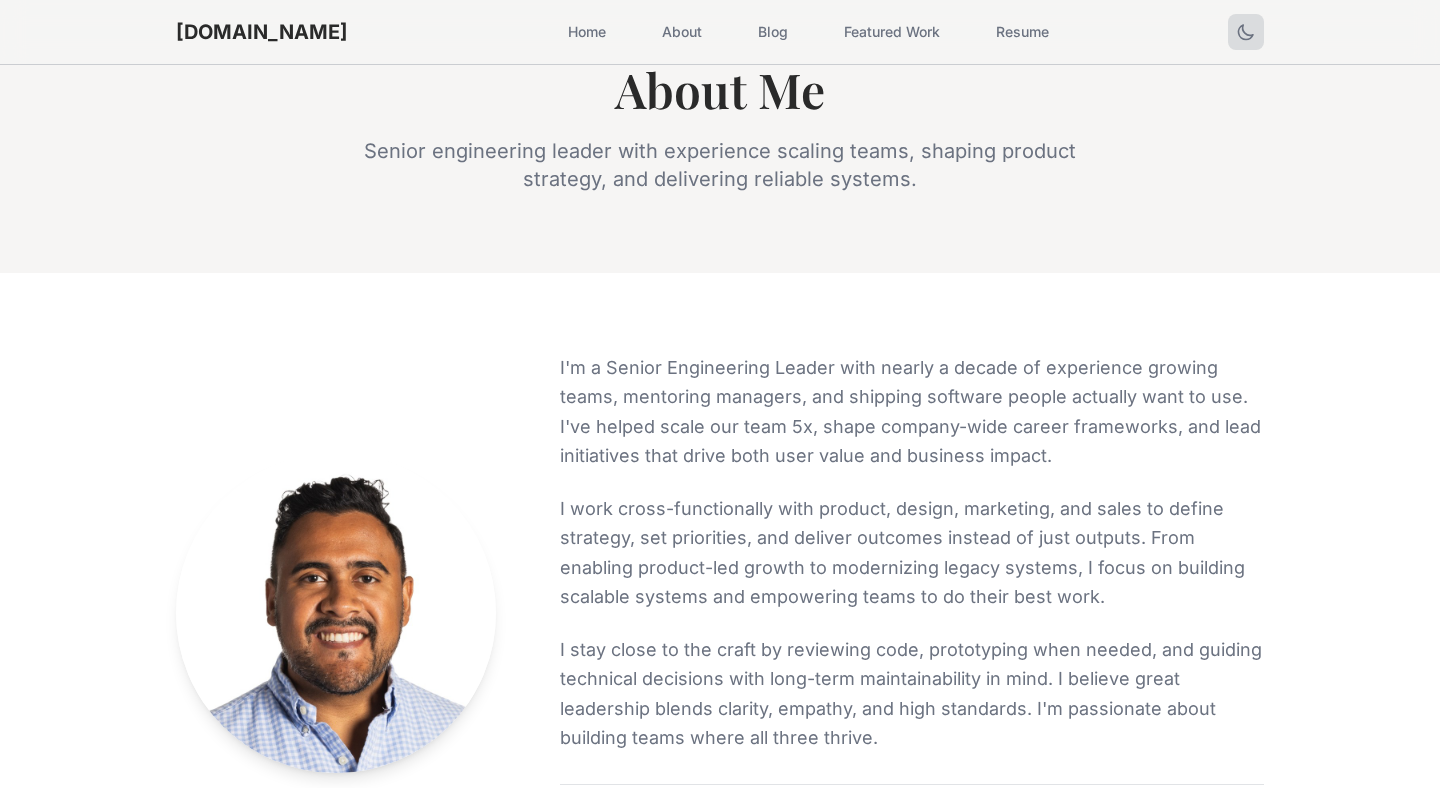 scroll, scrollTop: 0, scrollLeft: 0, axis: both 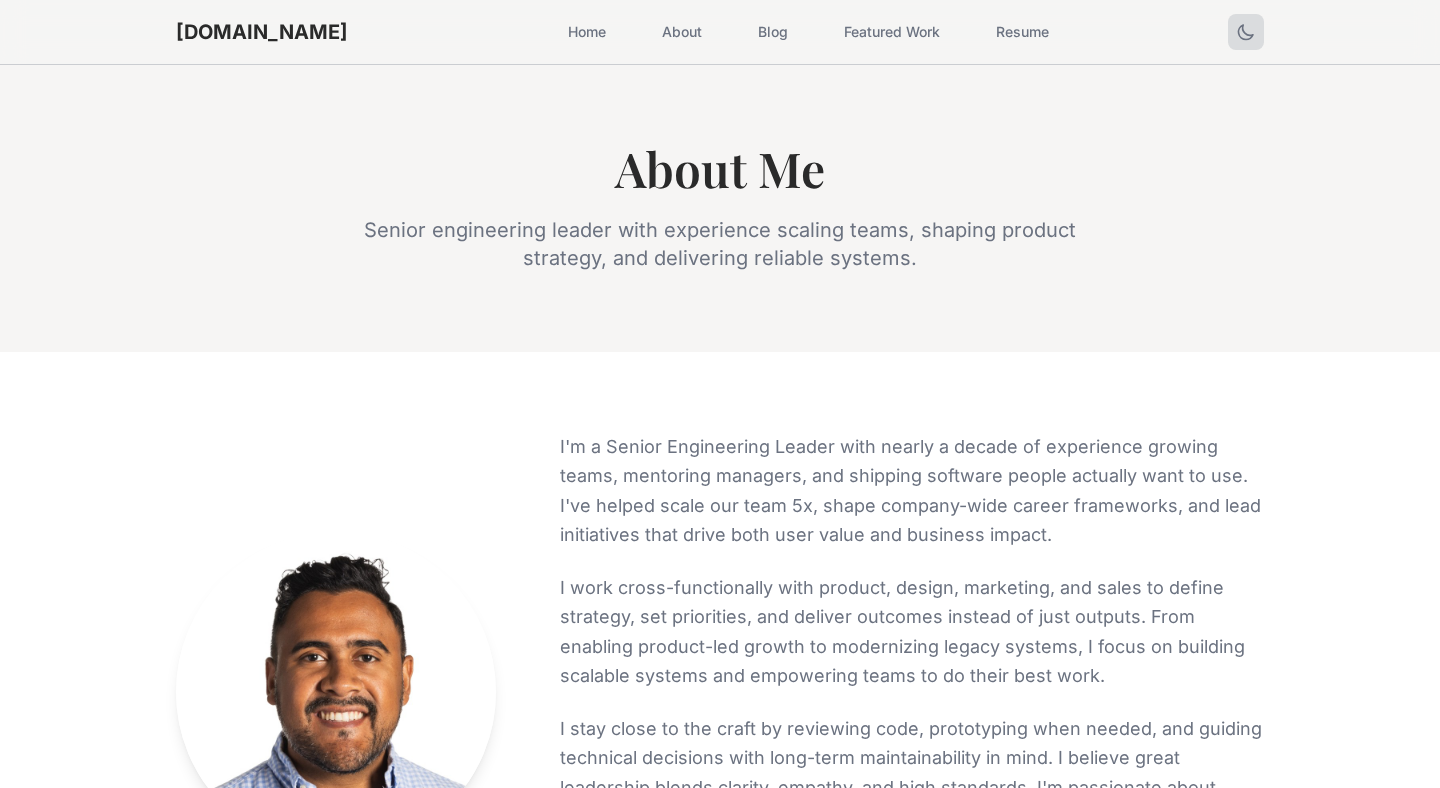 click on "Senior engineering leader with experience scaling teams, shaping product strategy, and
delivering reliable systems." at bounding box center [720, 244] 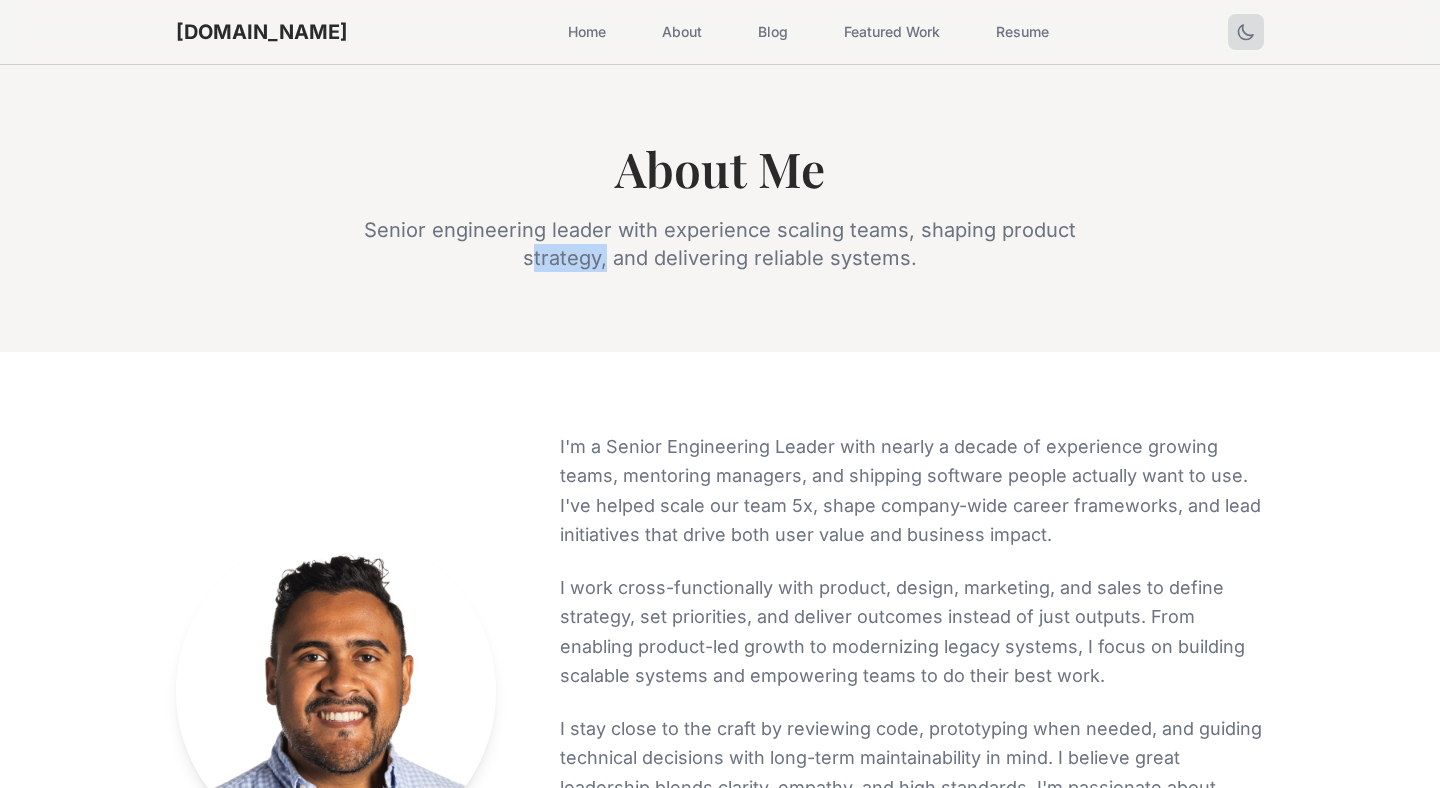 click on "Senior engineering leader with experience scaling teams, shaping product strategy, and
delivering reliable systems." at bounding box center (720, 244) 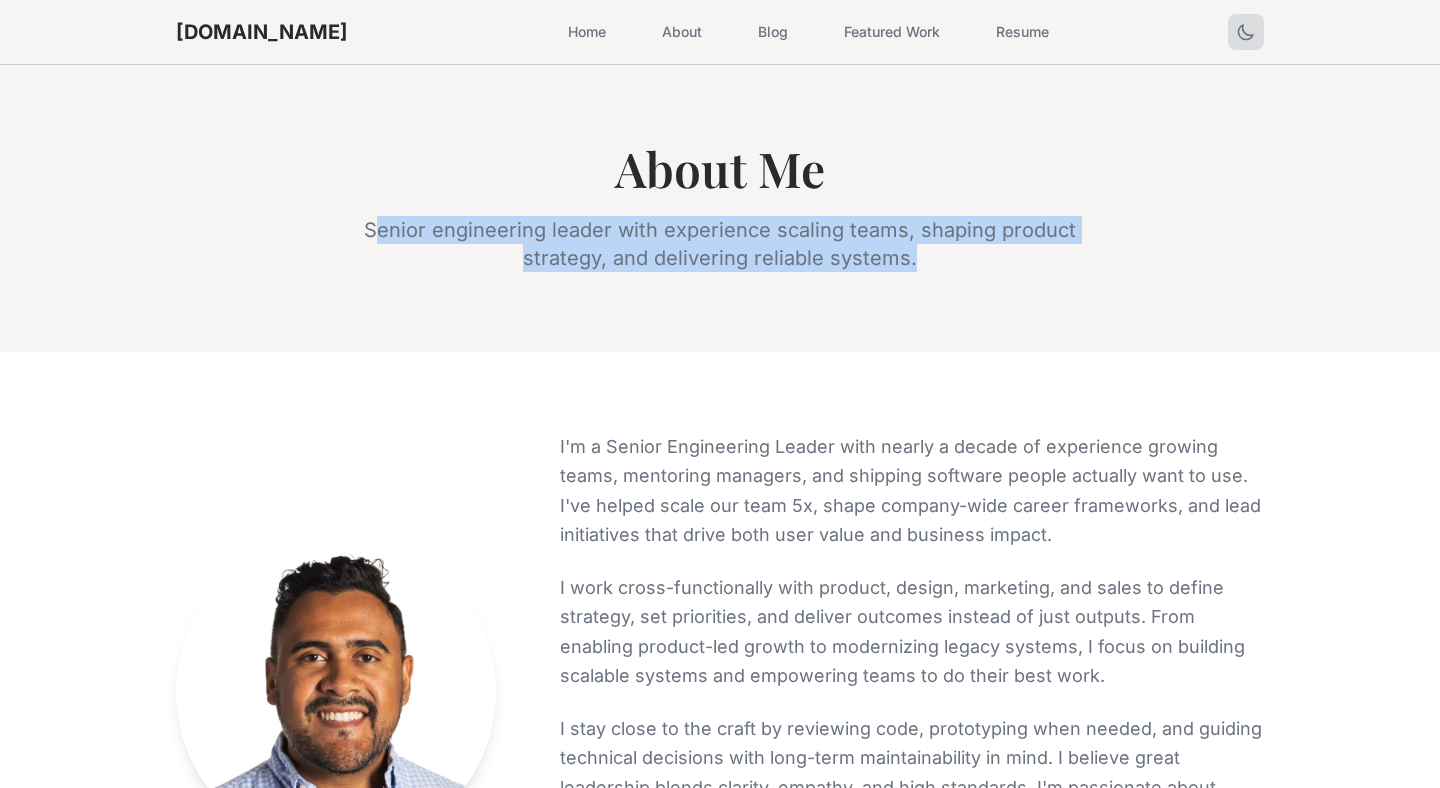 click on "Senior engineering leader with experience scaling teams, shaping product strategy, and
delivering reliable systems." at bounding box center (720, 244) 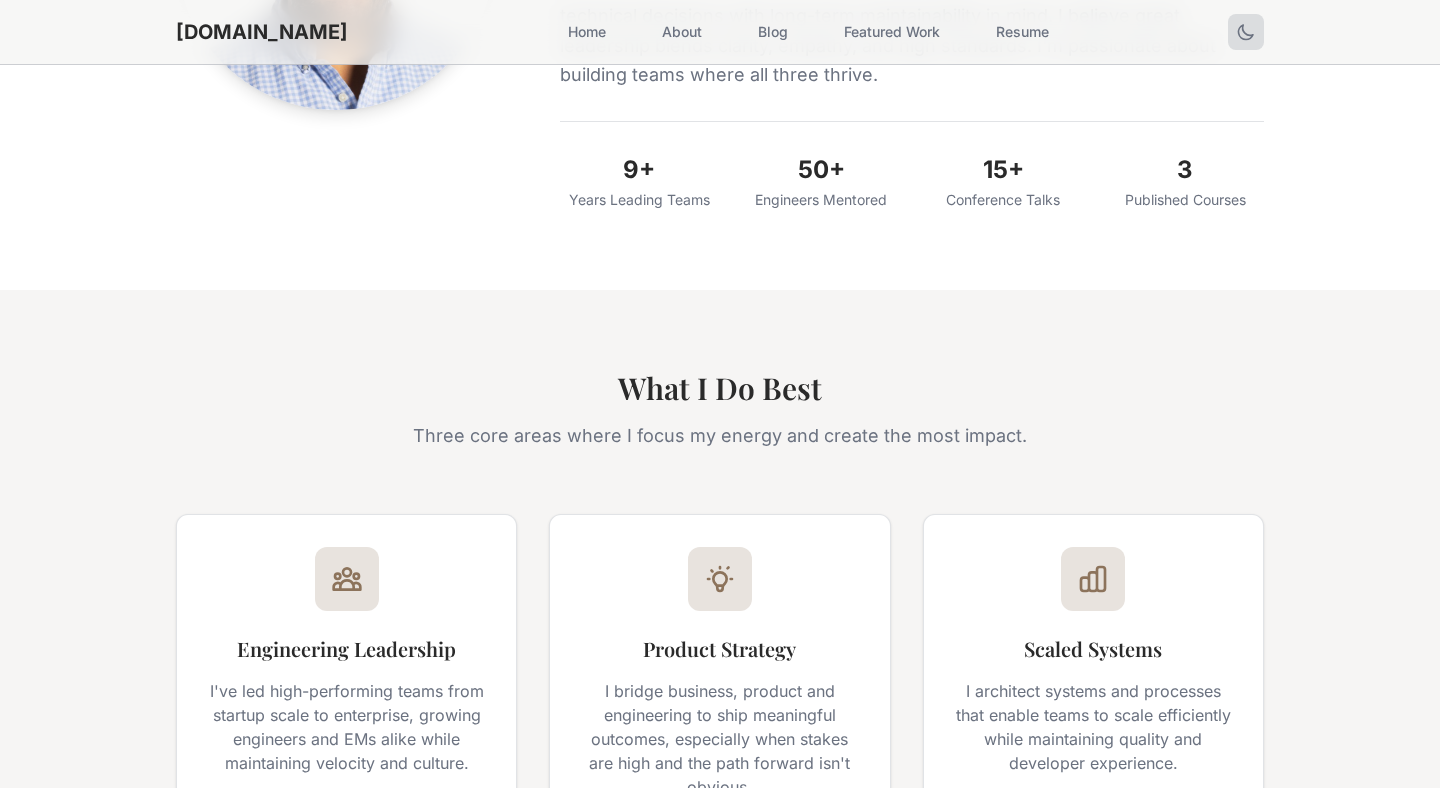 scroll, scrollTop: 0, scrollLeft: 0, axis: both 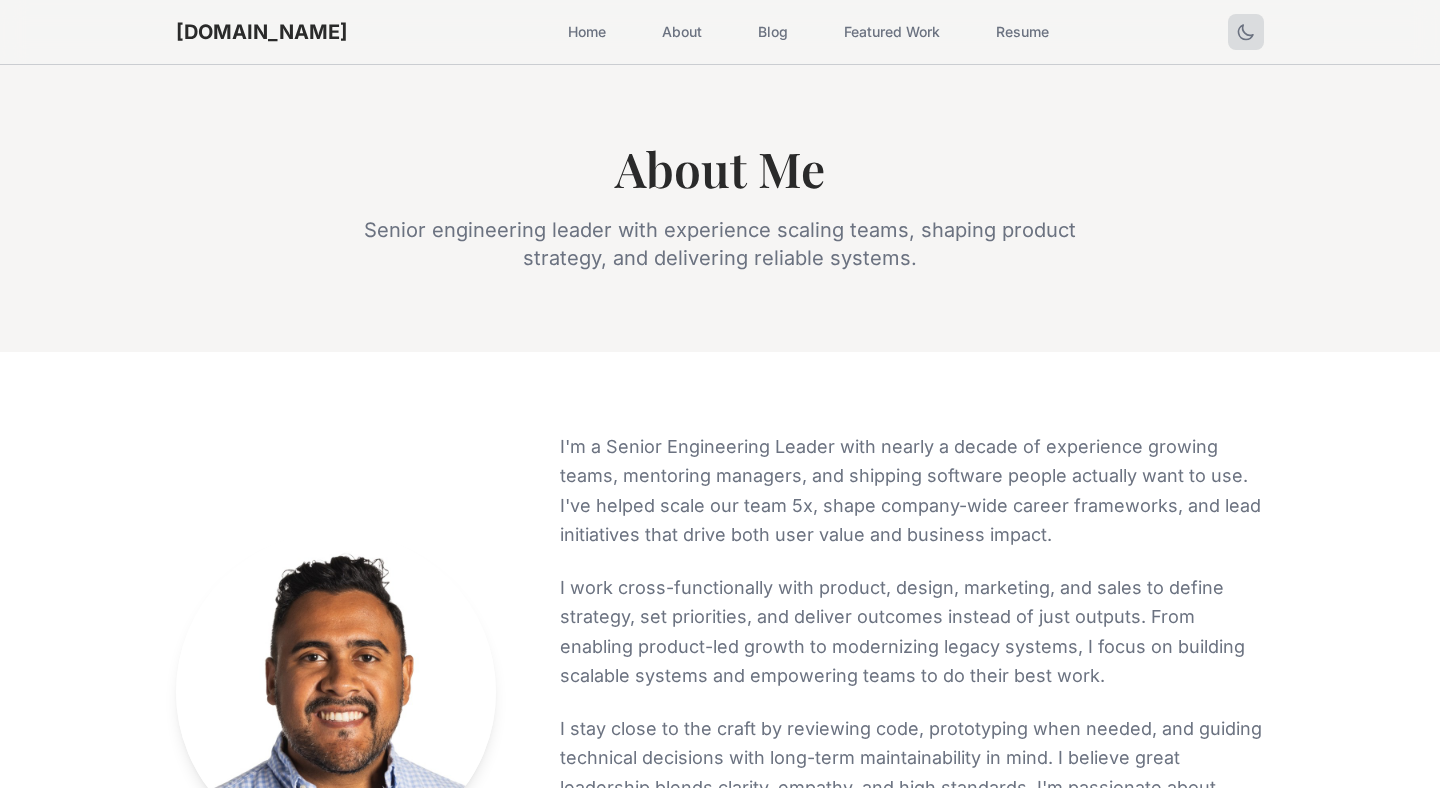 click on "Resume" at bounding box center [1022, 32] 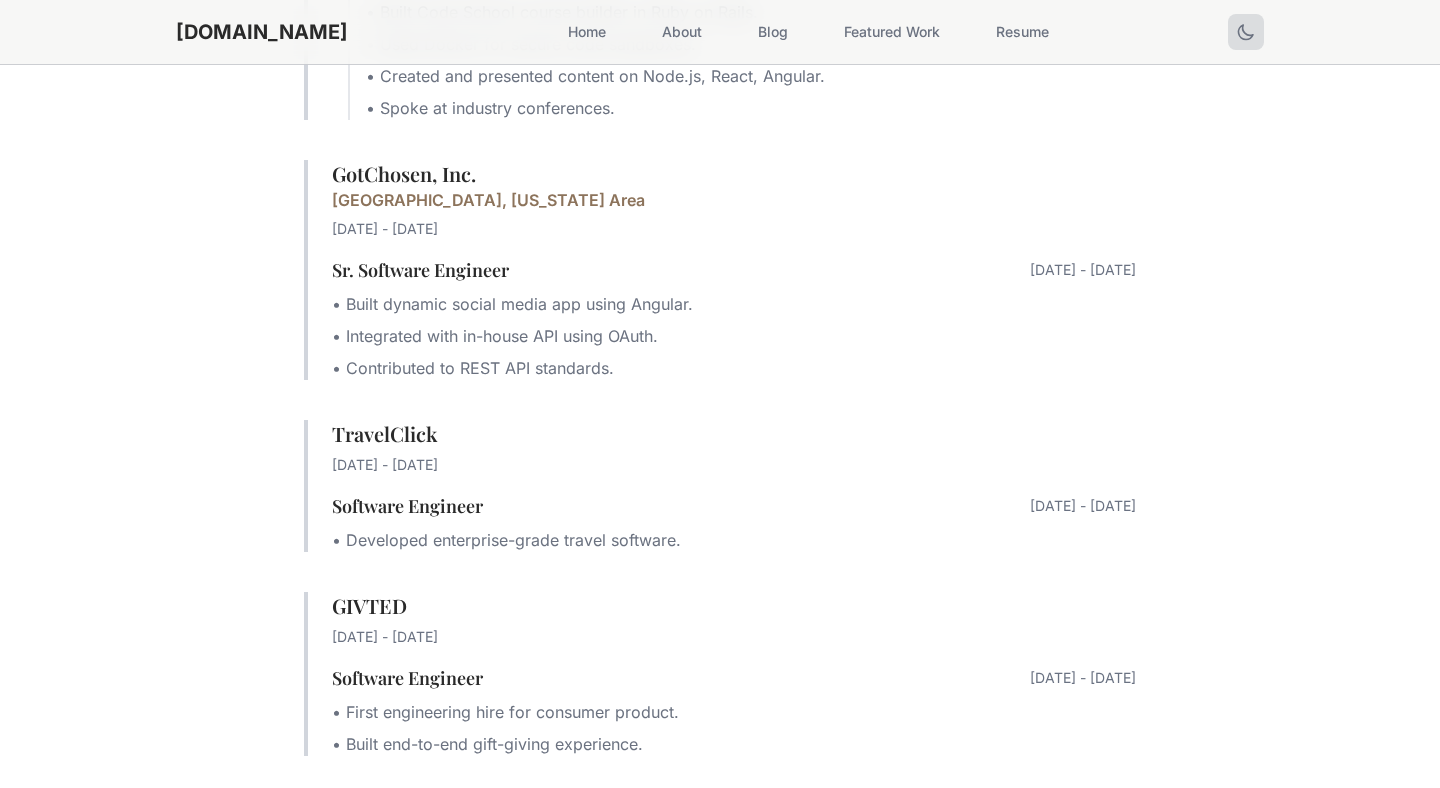 scroll, scrollTop: 1894, scrollLeft: 0, axis: vertical 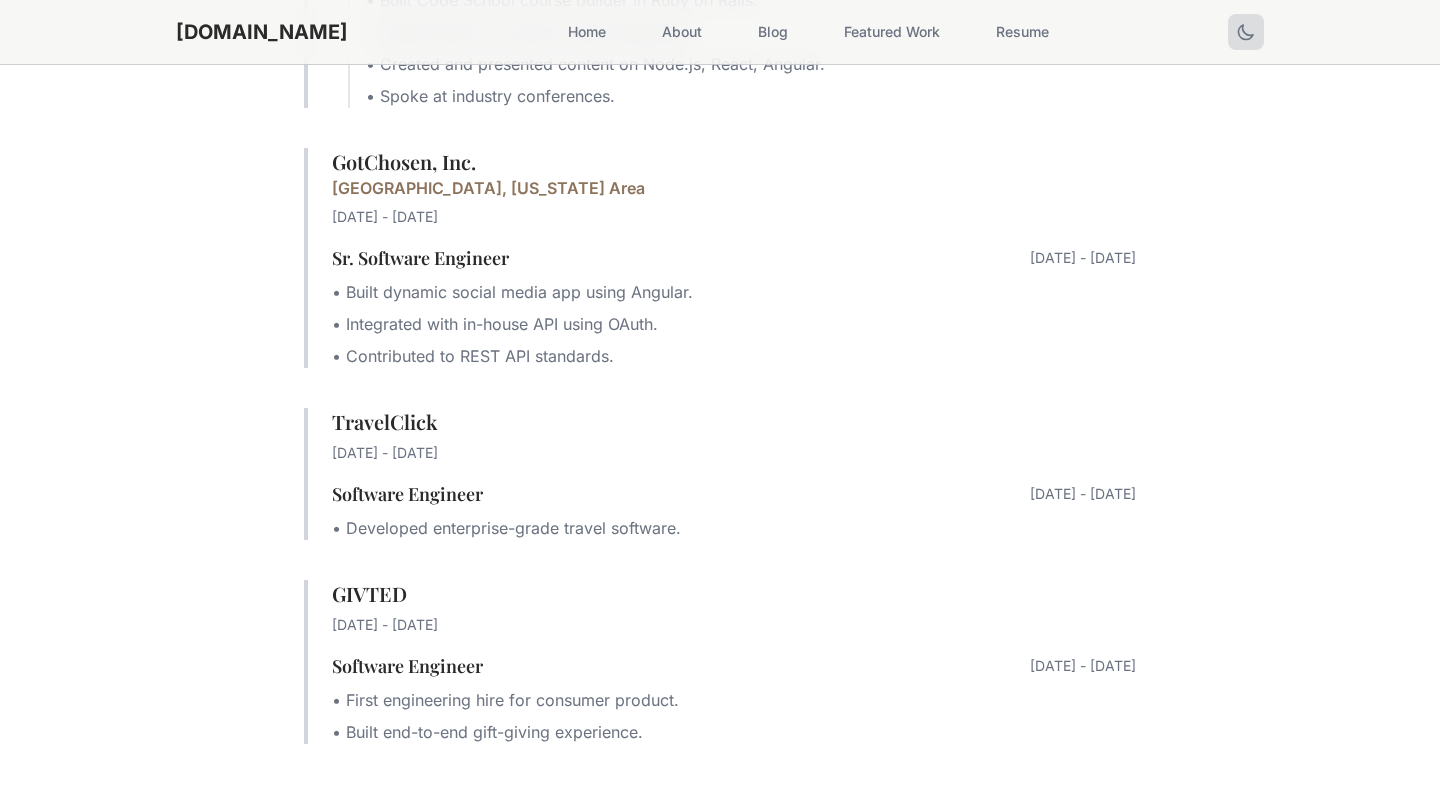 click on "• Contributed to REST API standards." at bounding box center (734, 356) 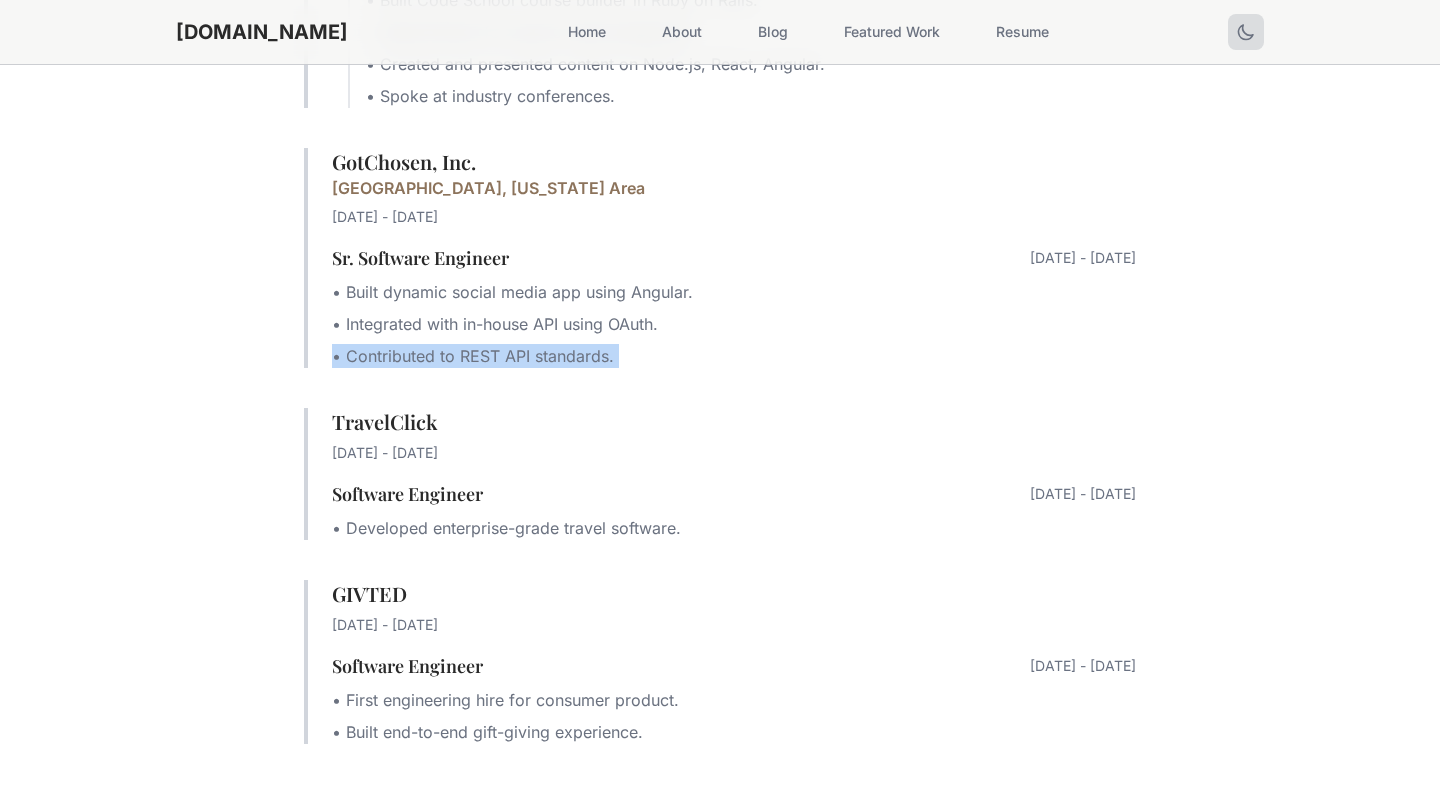 click on "• Contributed to REST API standards." at bounding box center [734, 356] 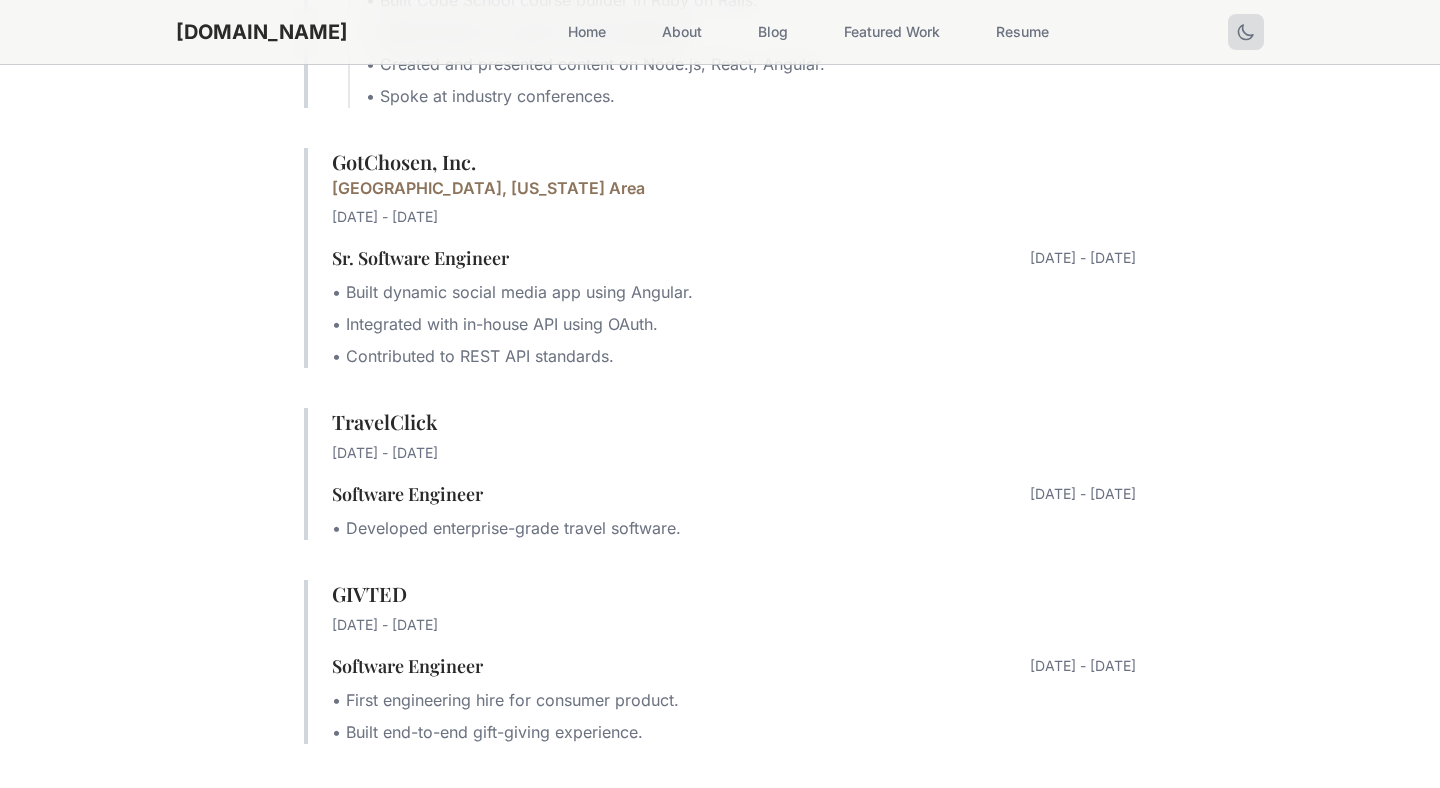 click on "• Contributed to REST API standards." at bounding box center [734, 356] 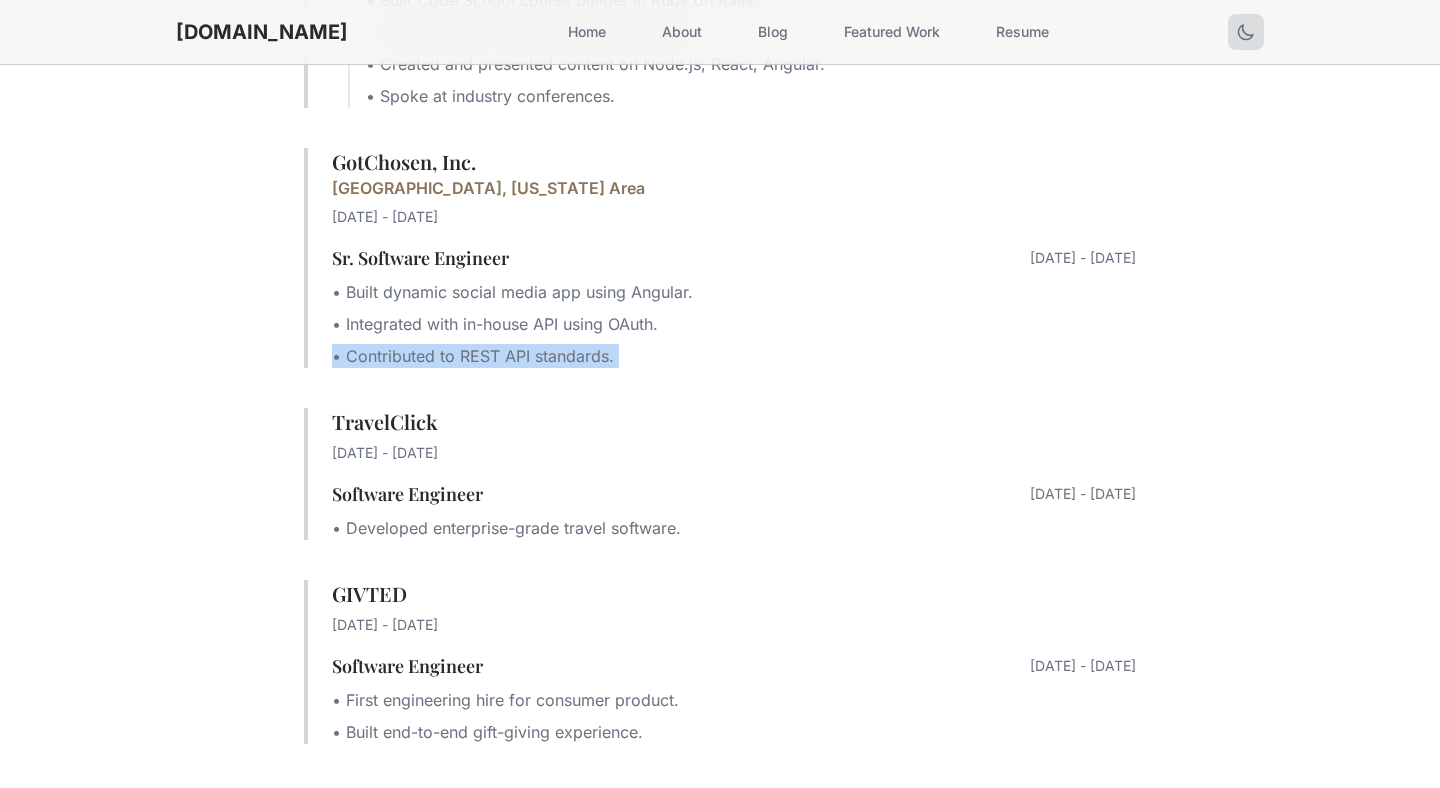 click on "• Contributed to REST API standards." at bounding box center (734, 356) 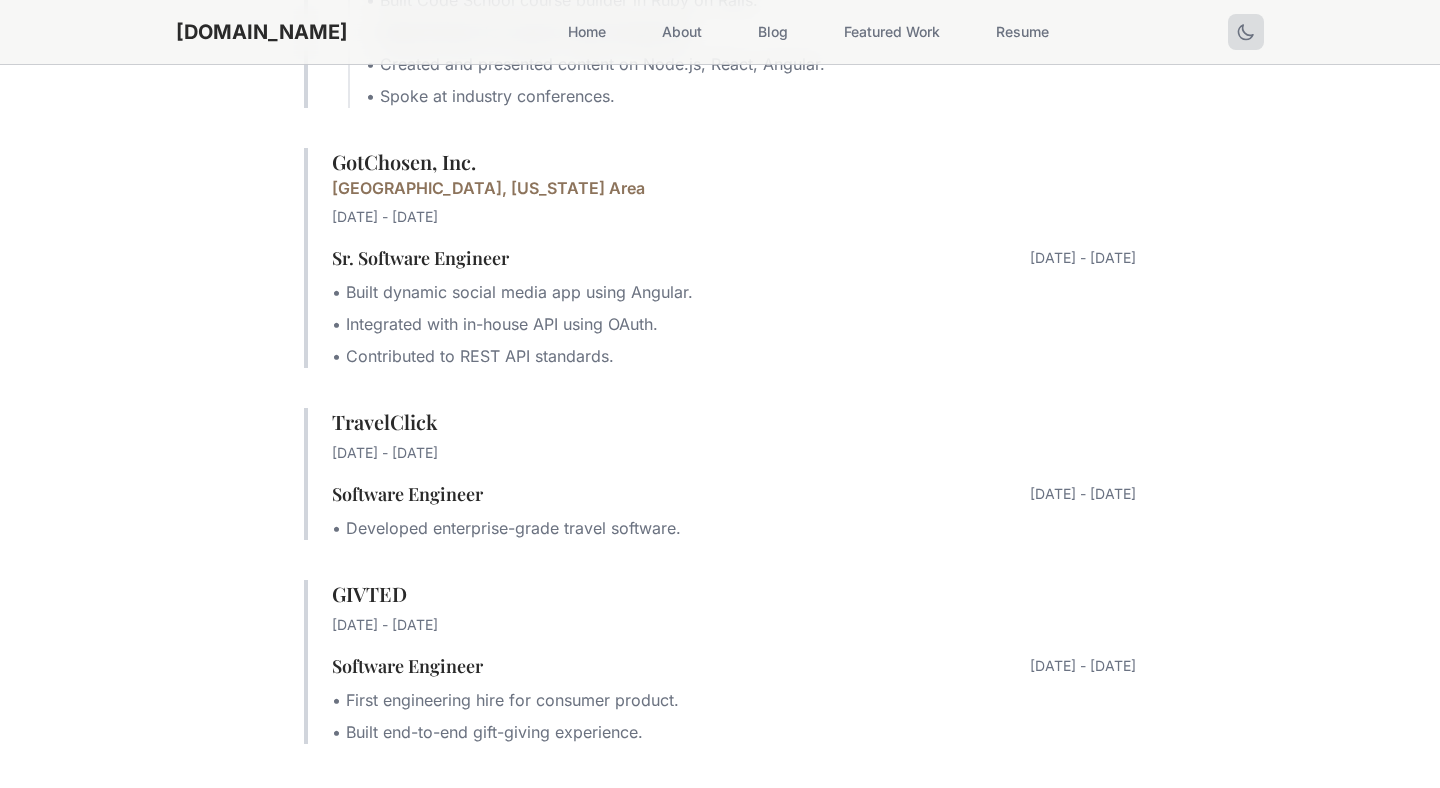 click on "• Built dynamic social media app using Angular." at bounding box center [734, 292] 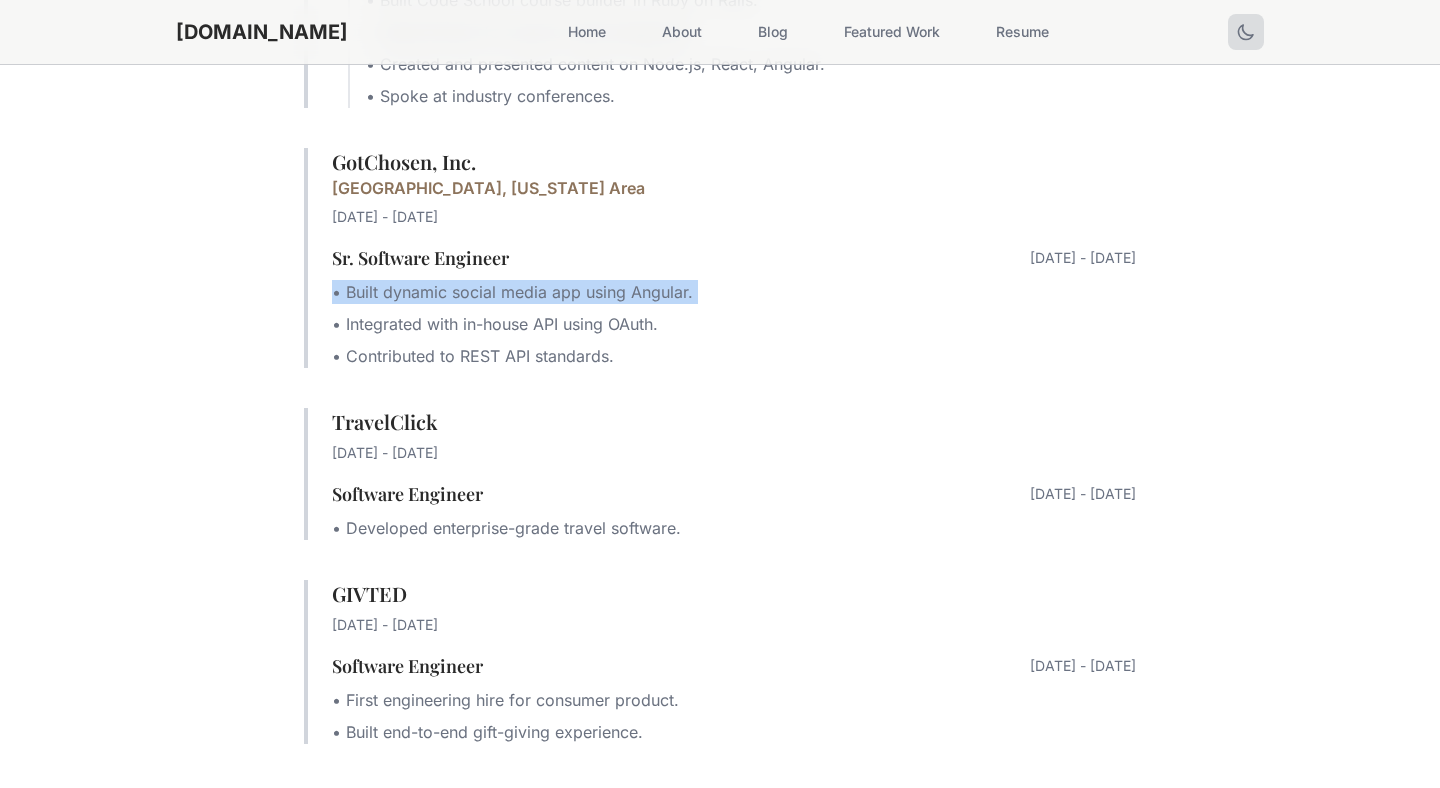 click on "• Built dynamic social media app using Angular." at bounding box center (734, 292) 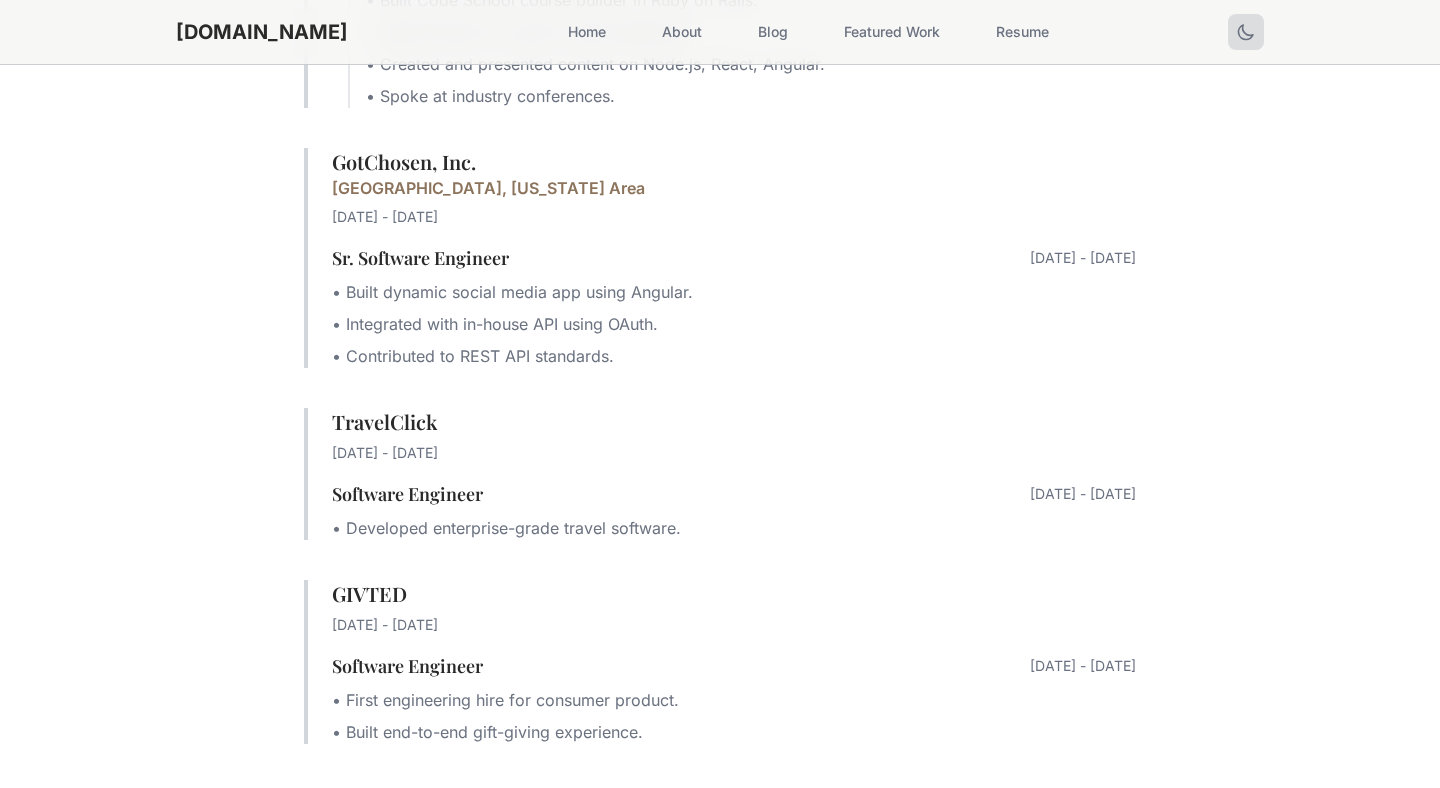 click on "• Integrated with in-house API using OAuth." at bounding box center (734, 324) 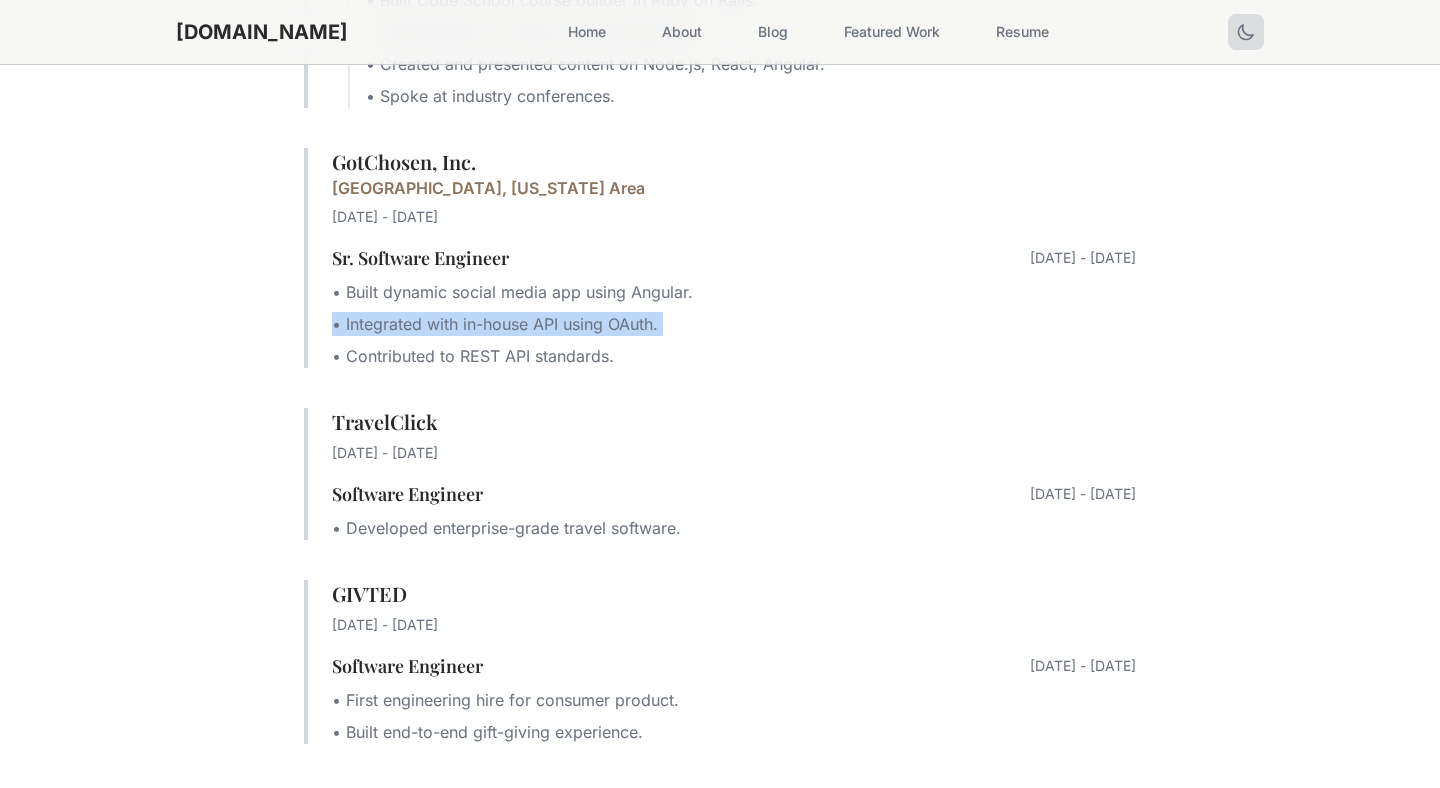 click on "• Integrated with in-house API using OAuth." at bounding box center [734, 324] 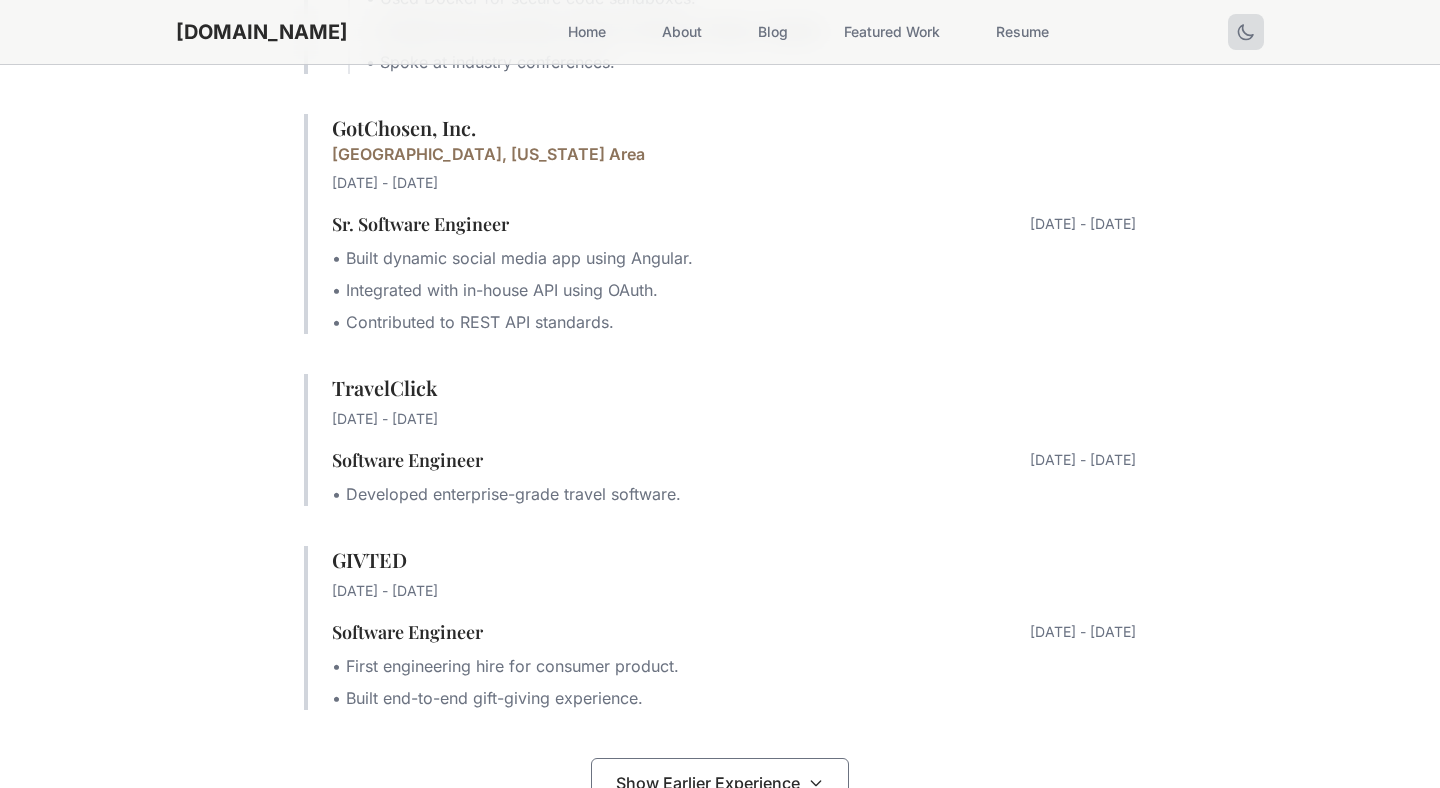 scroll, scrollTop: 1929, scrollLeft: 0, axis: vertical 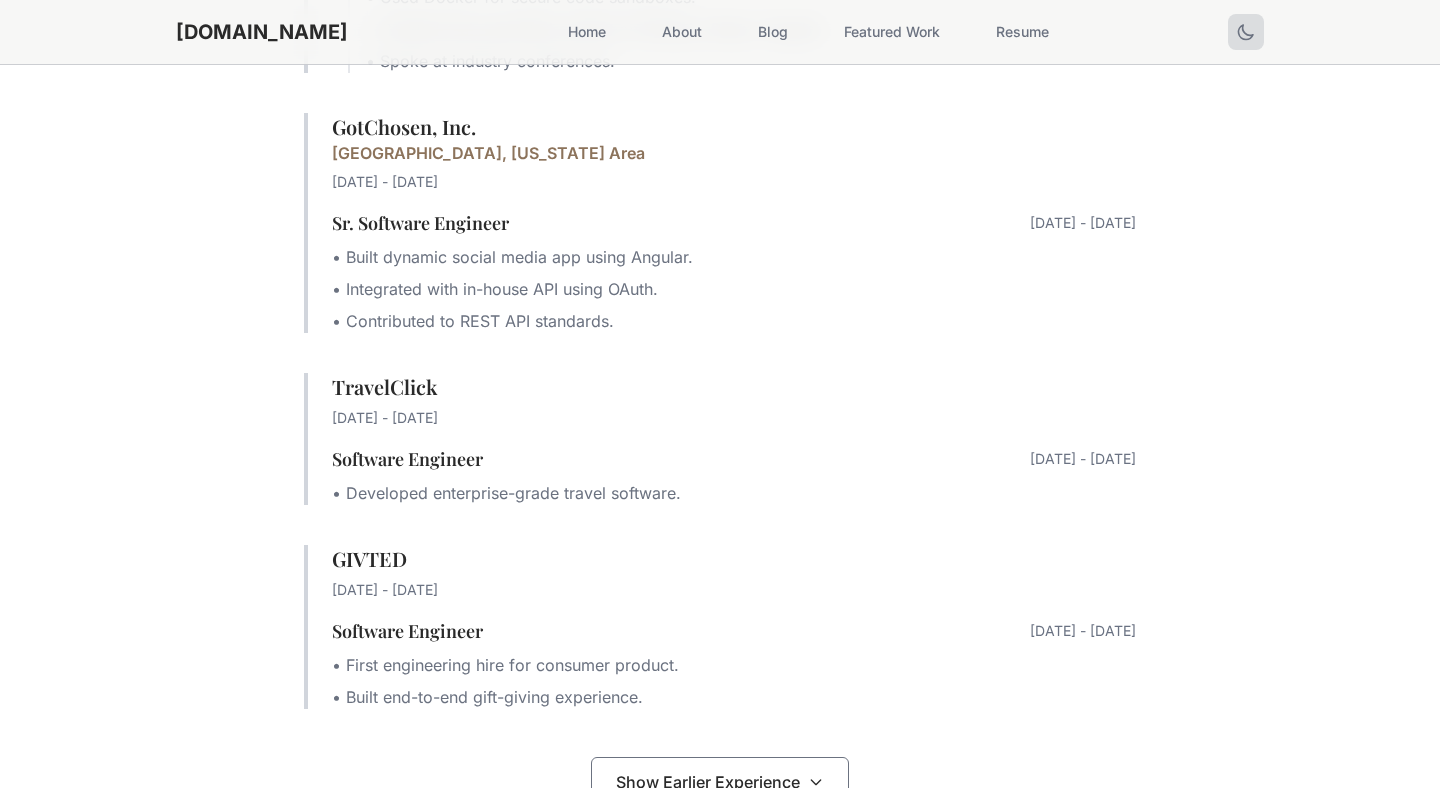 click on "• Contributed to REST API standards." at bounding box center [734, 321] 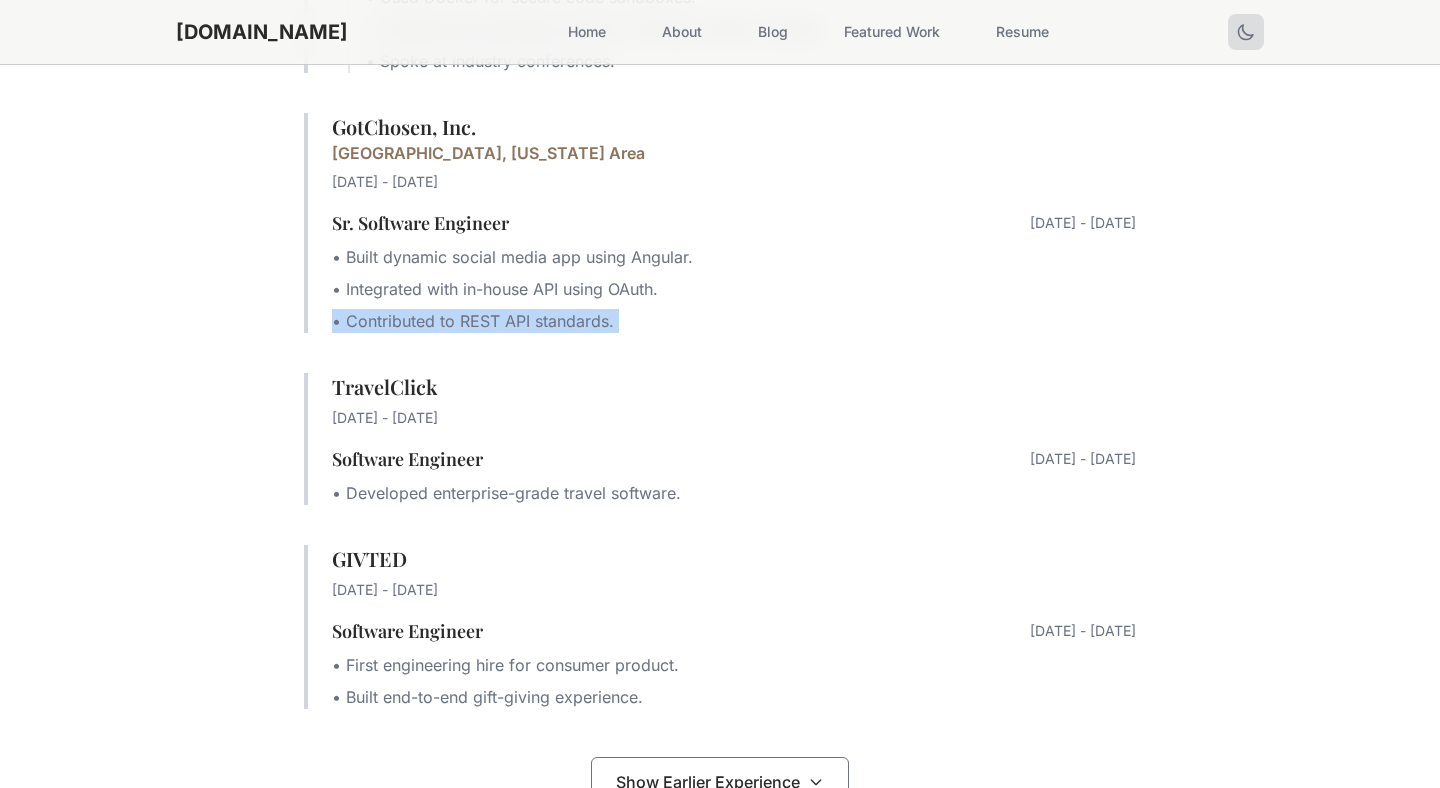 click on "• Contributed to REST API standards." at bounding box center [734, 321] 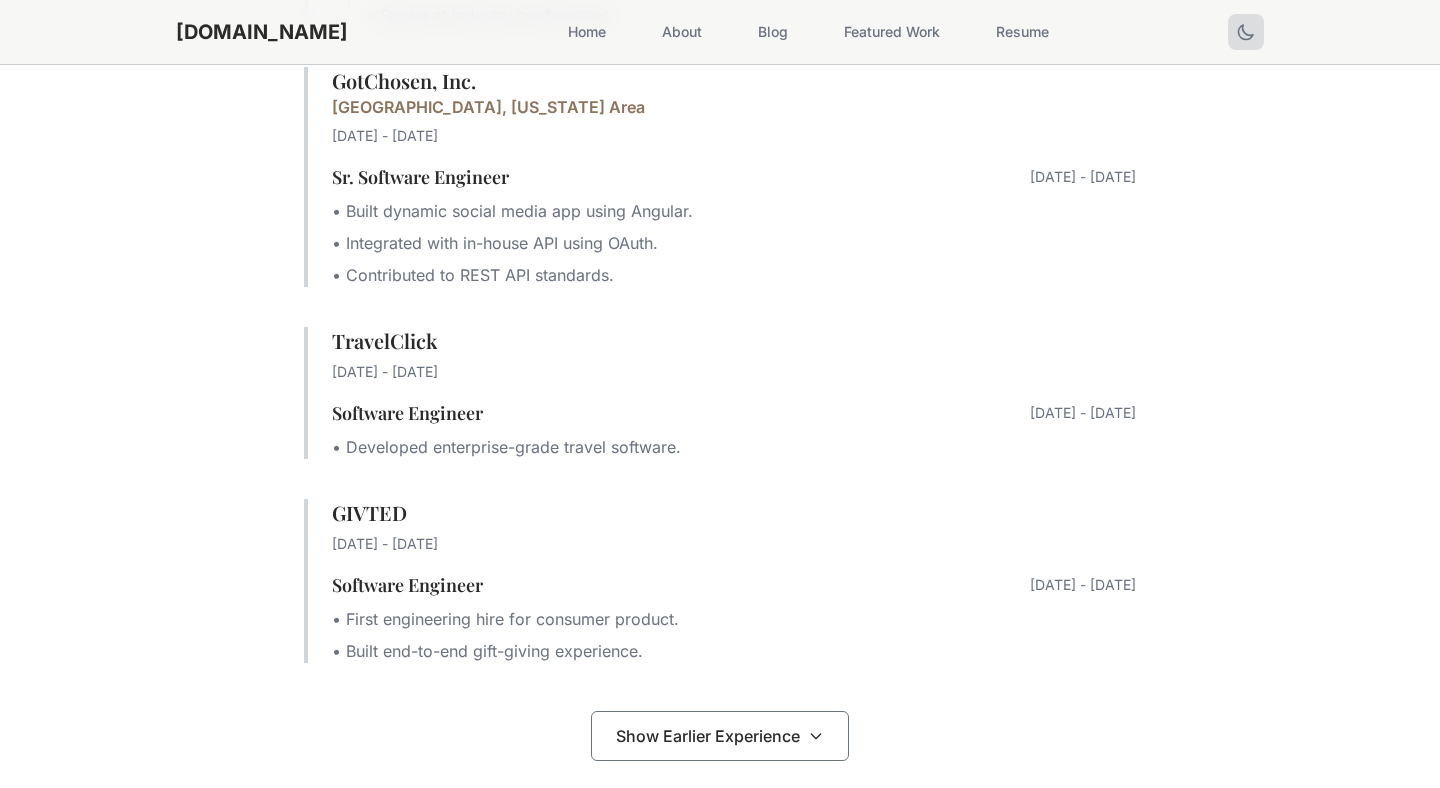 scroll, scrollTop: 1981, scrollLeft: 0, axis: vertical 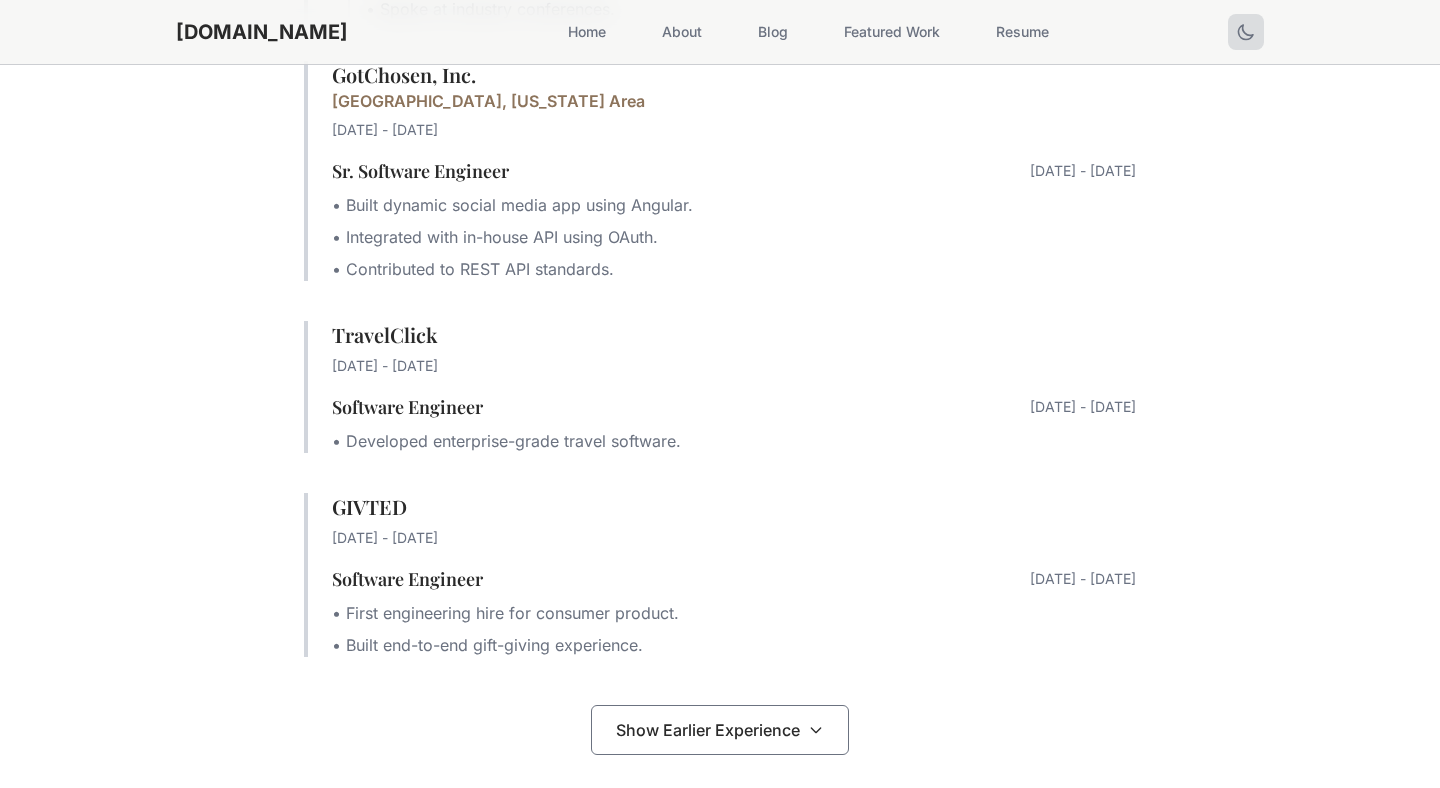 click on "• Developed enterprise-grade travel software." at bounding box center [734, 441] 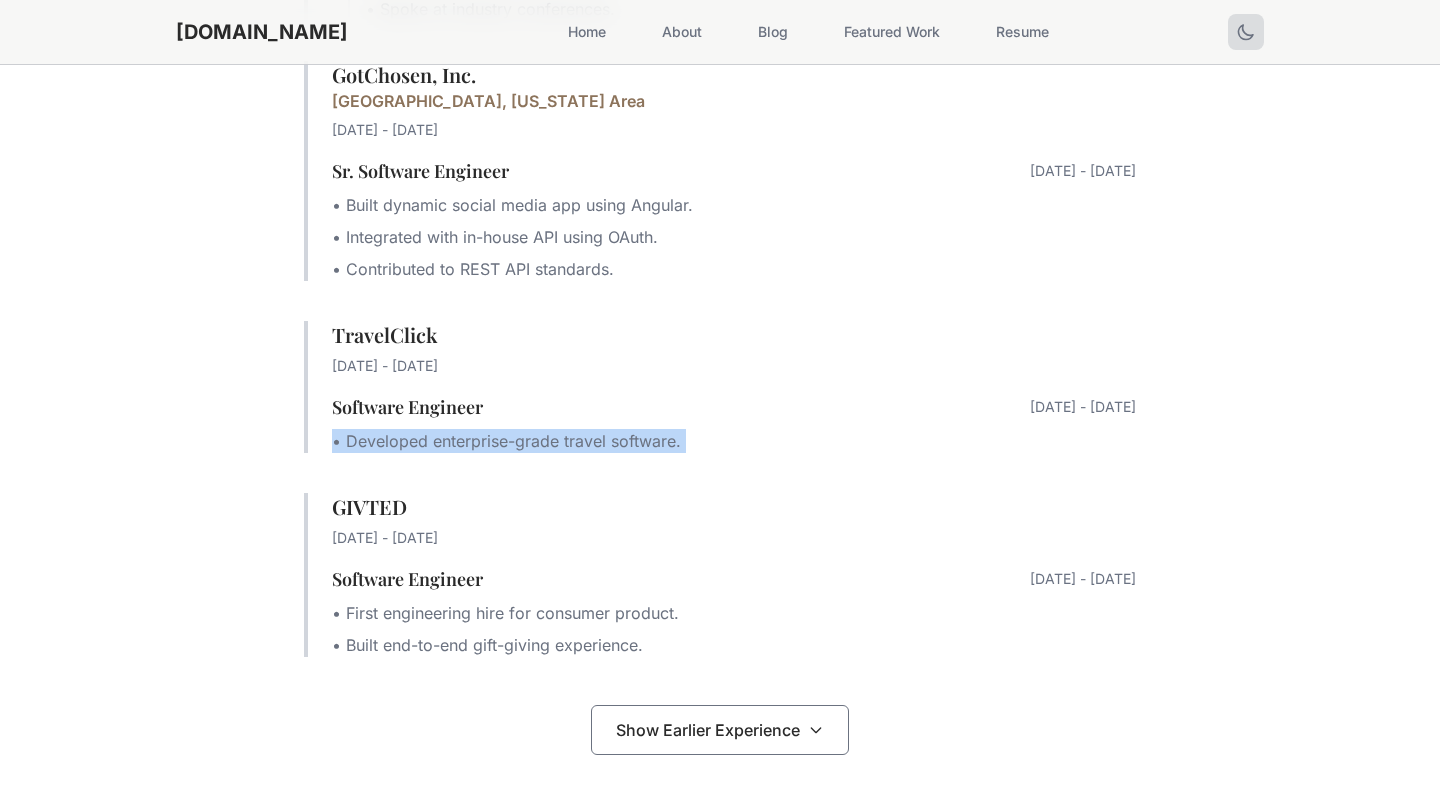 click on "• Developed enterprise-grade travel software." at bounding box center (734, 441) 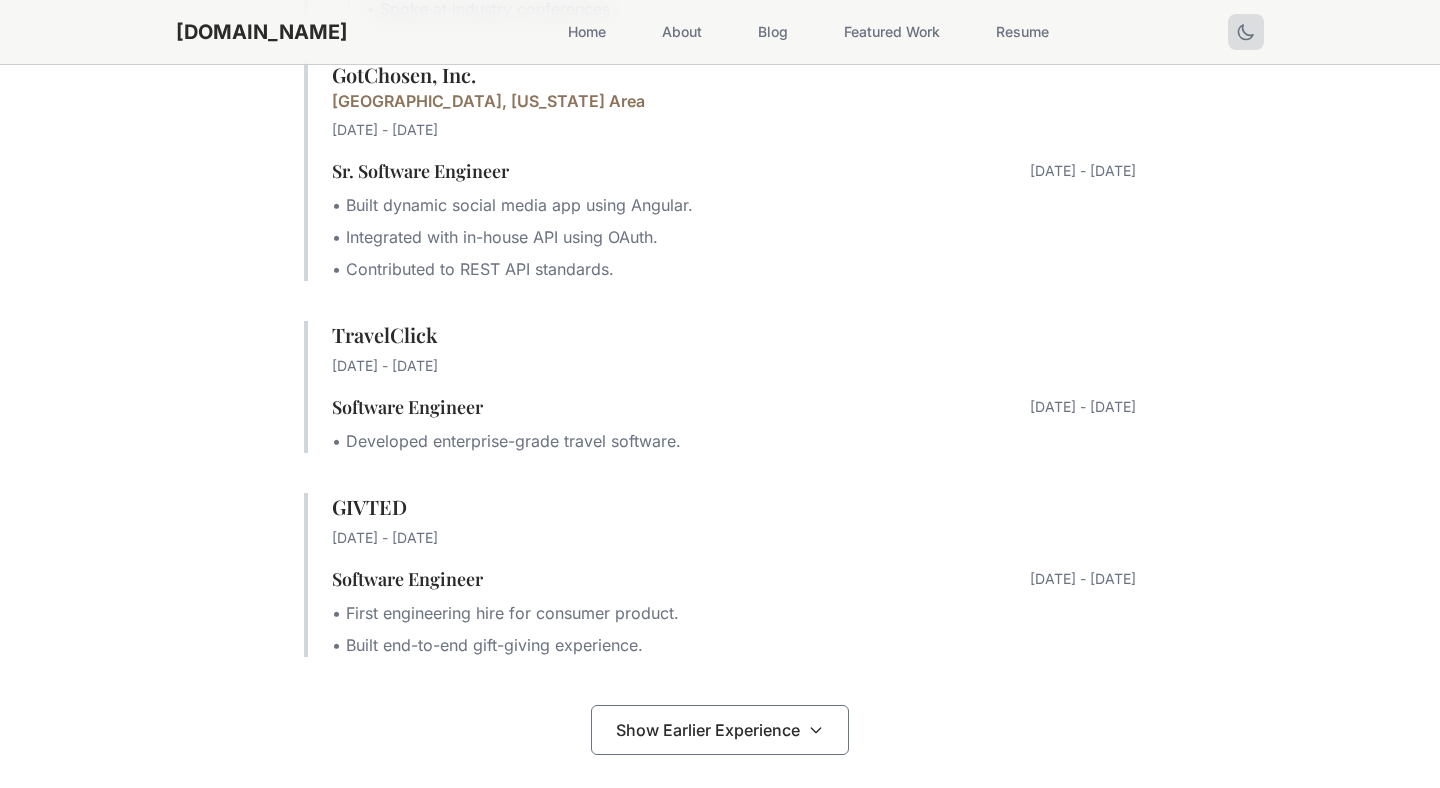 click on "Software Engineer     2014 - 2014" at bounding box center (734, 407) 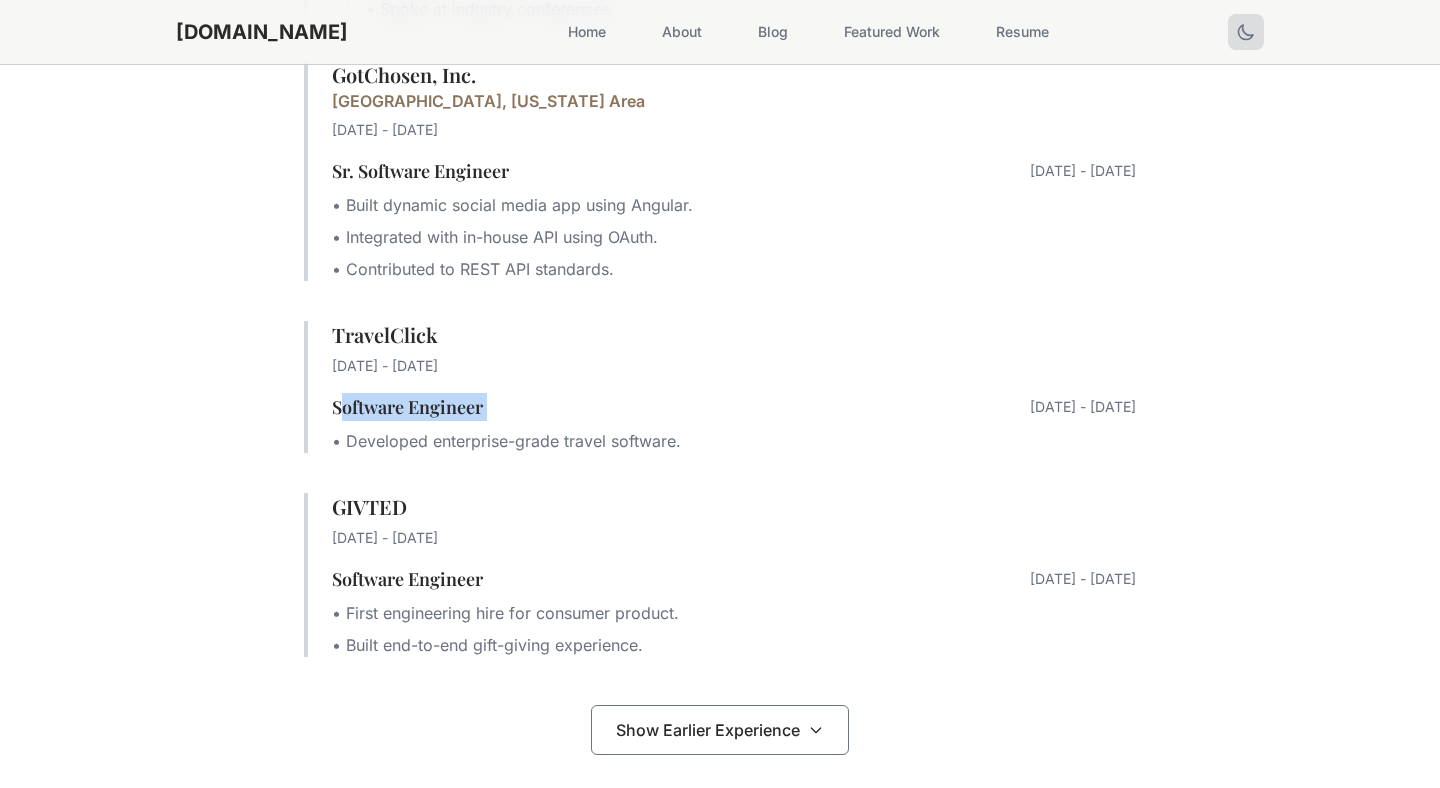click on "Software Engineer     2014 - 2014" at bounding box center (734, 407) 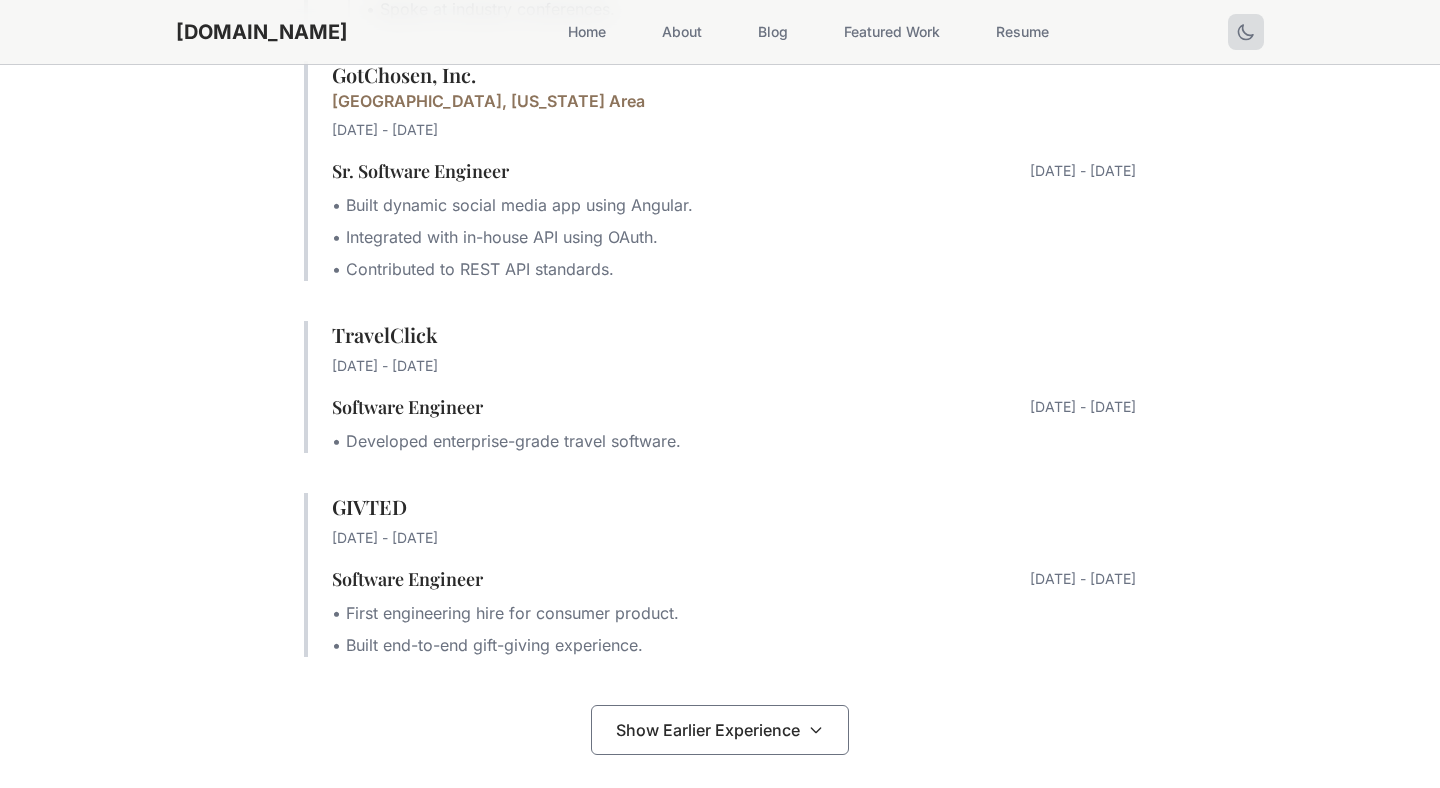 click on "• Developed enterprise-grade travel software." at bounding box center [734, 441] 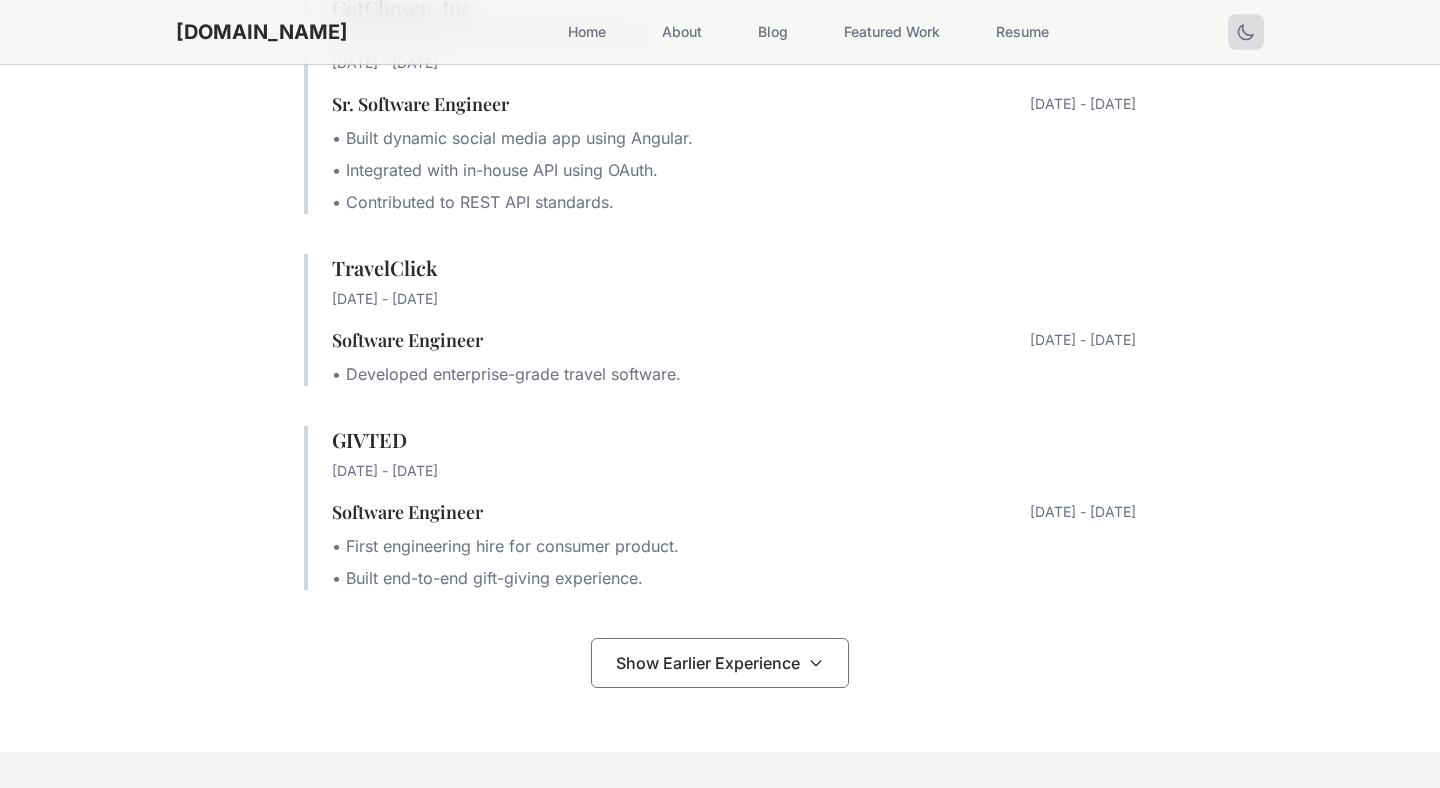 scroll, scrollTop: 2049, scrollLeft: 0, axis: vertical 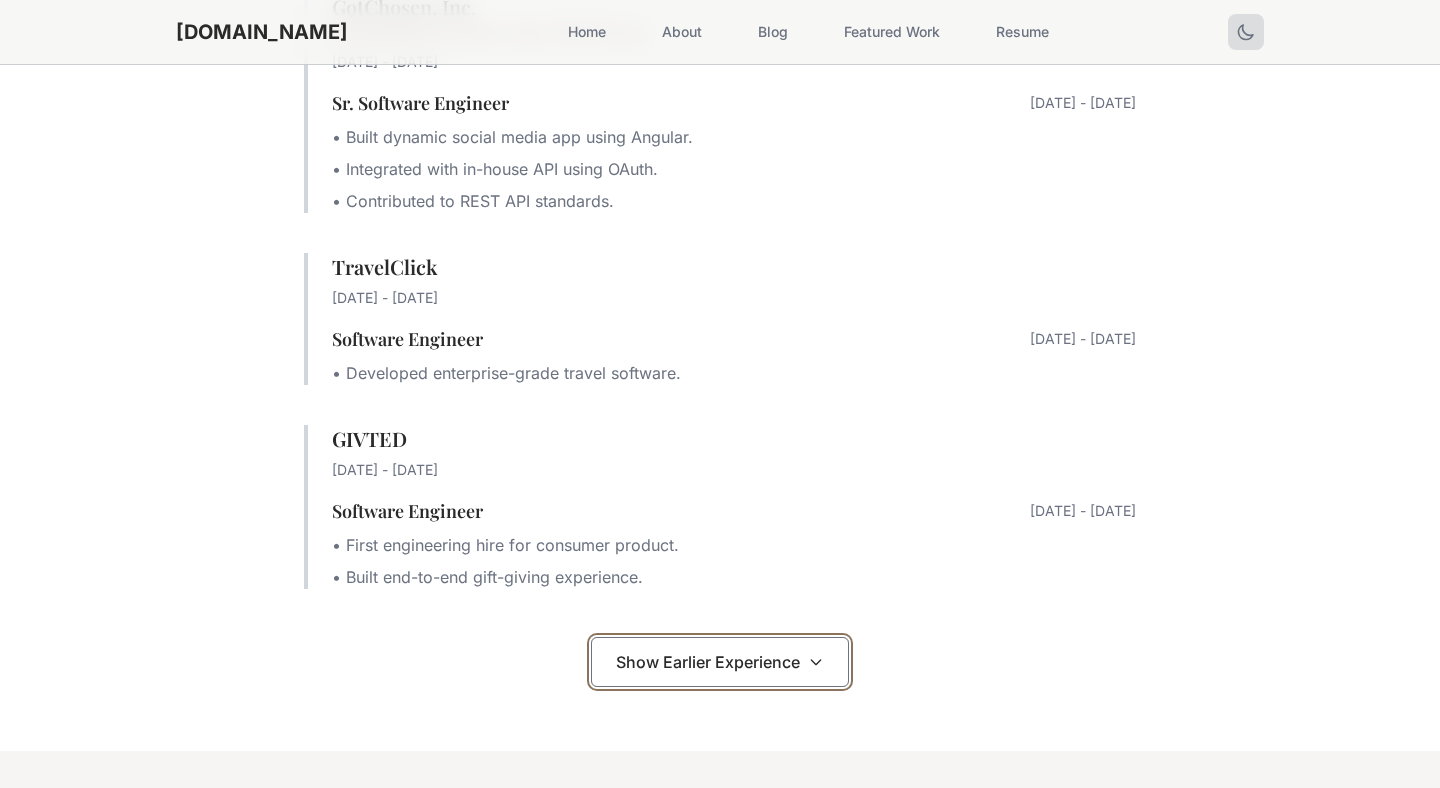 click on "Show Earlier Experience" at bounding box center [720, 662] 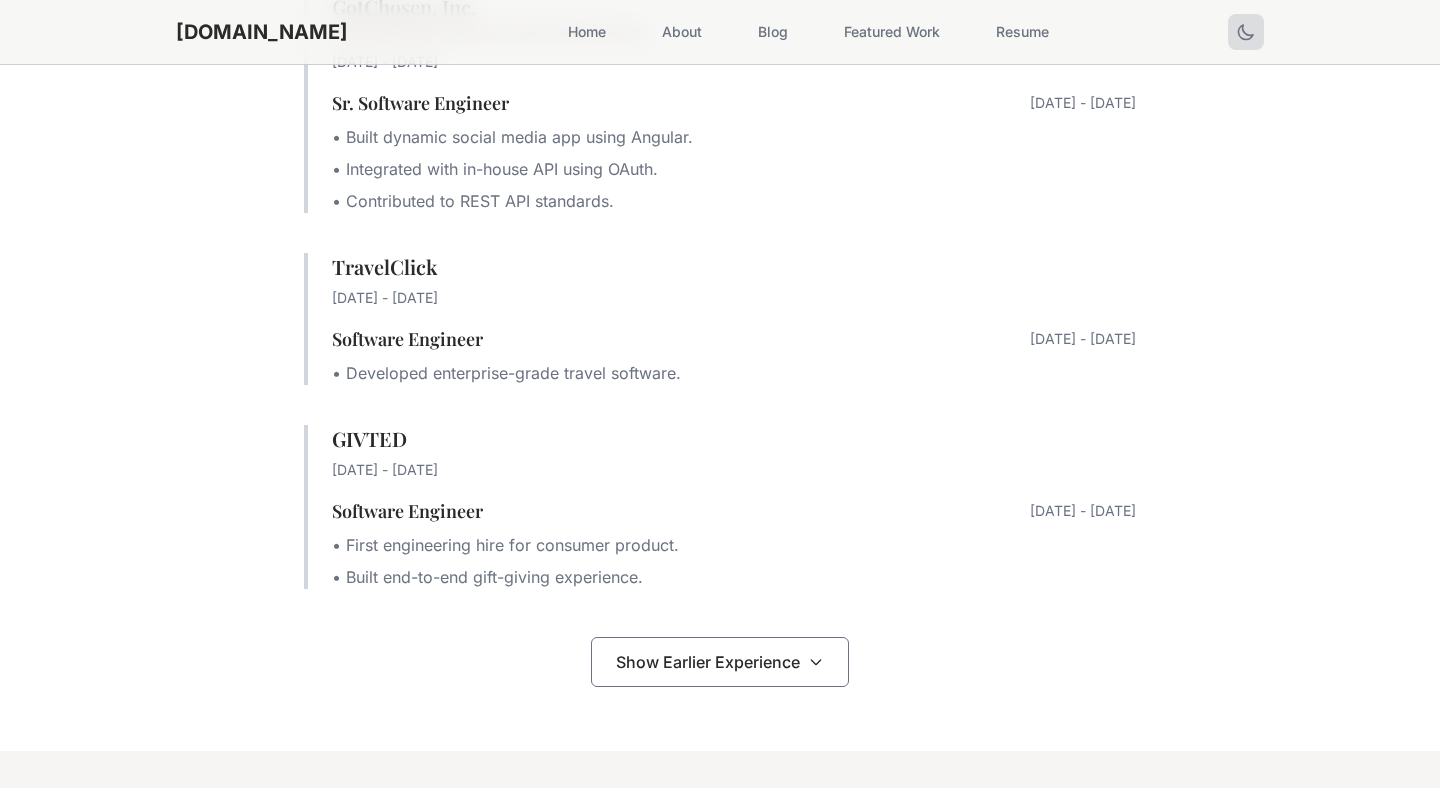 click on "Show Earlier Experience" at bounding box center [720, 646] 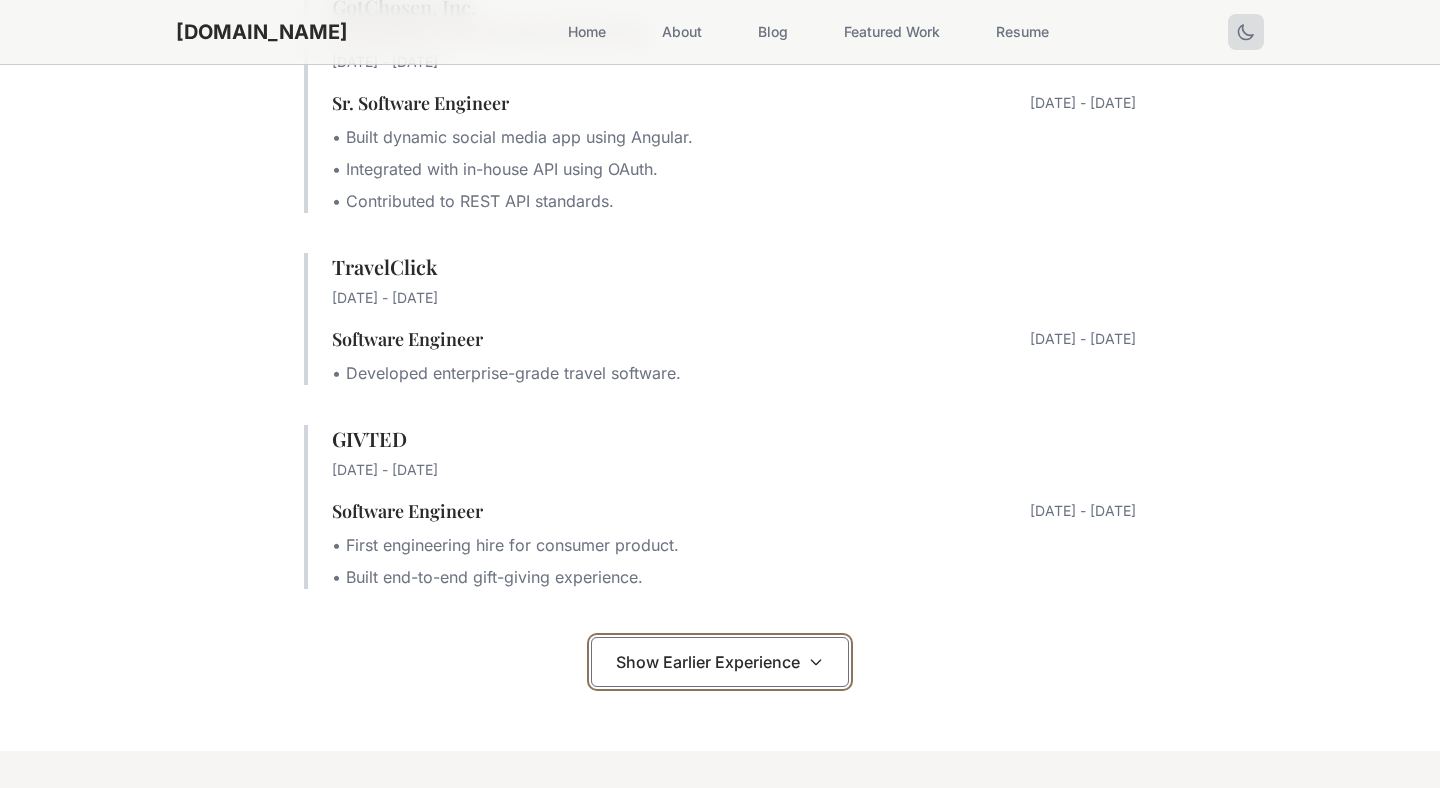 click on "Show Earlier Experience" at bounding box center [708, 662] 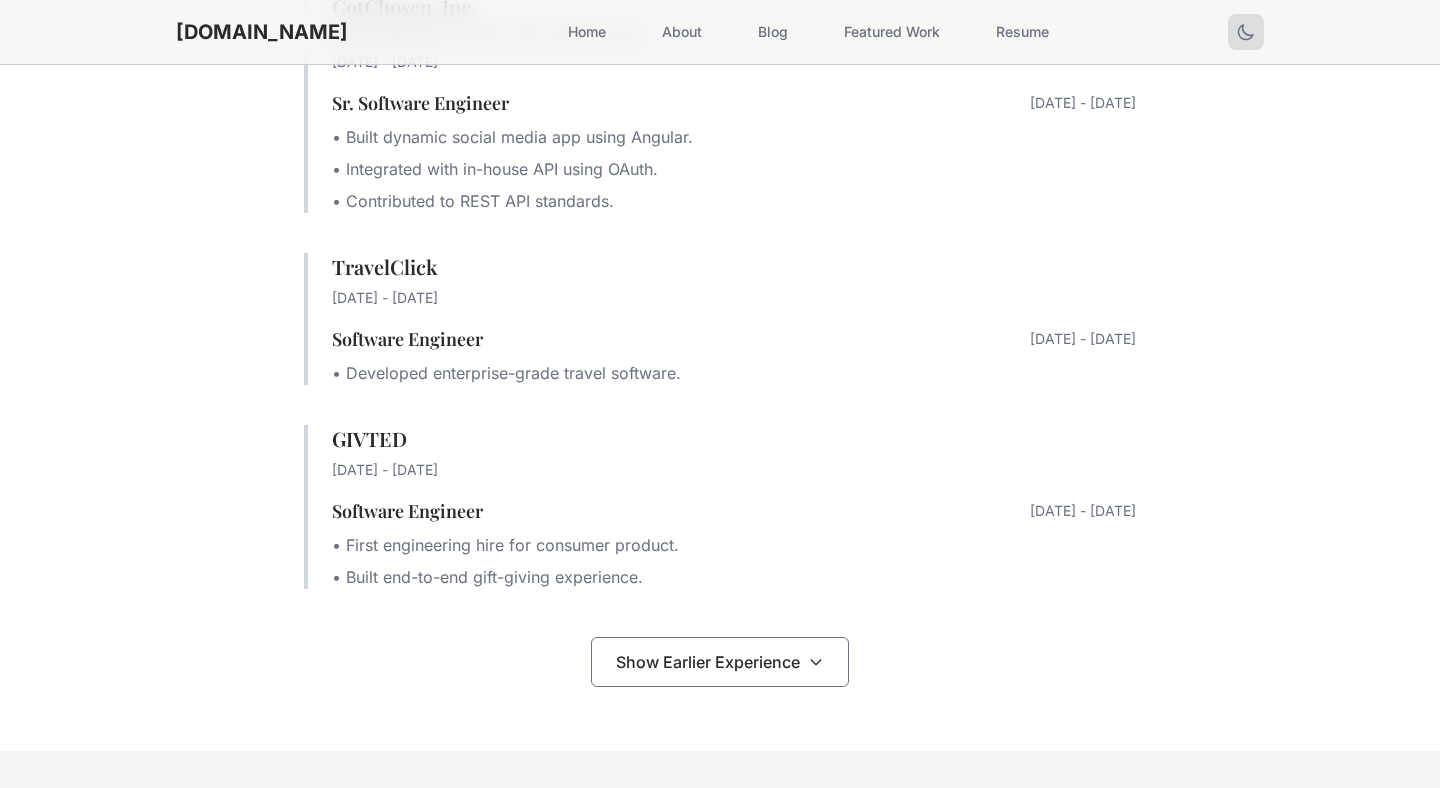 click on "• Built end-to-end gift-giving experience." at bounding box center (734, 577) 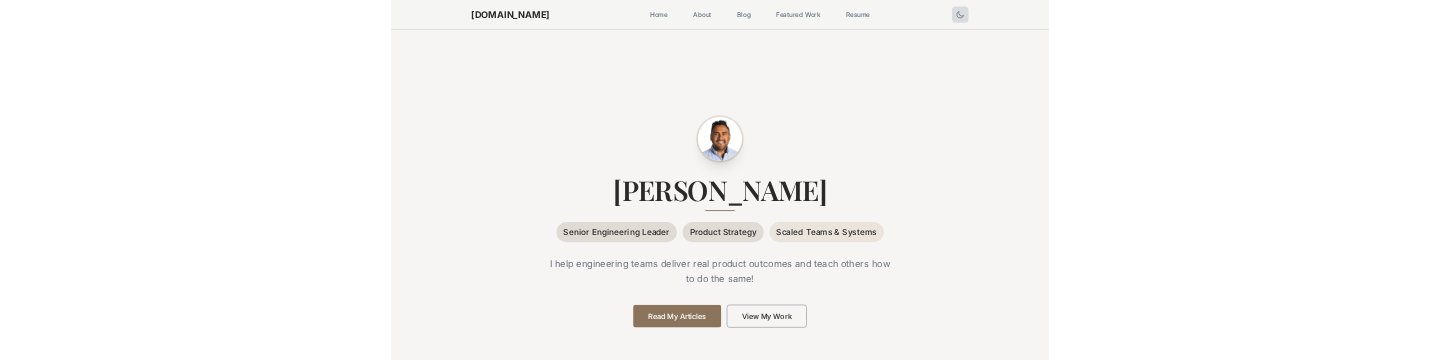 scroll, scrollTop: 0, scrollLeft: 0, axis: both 